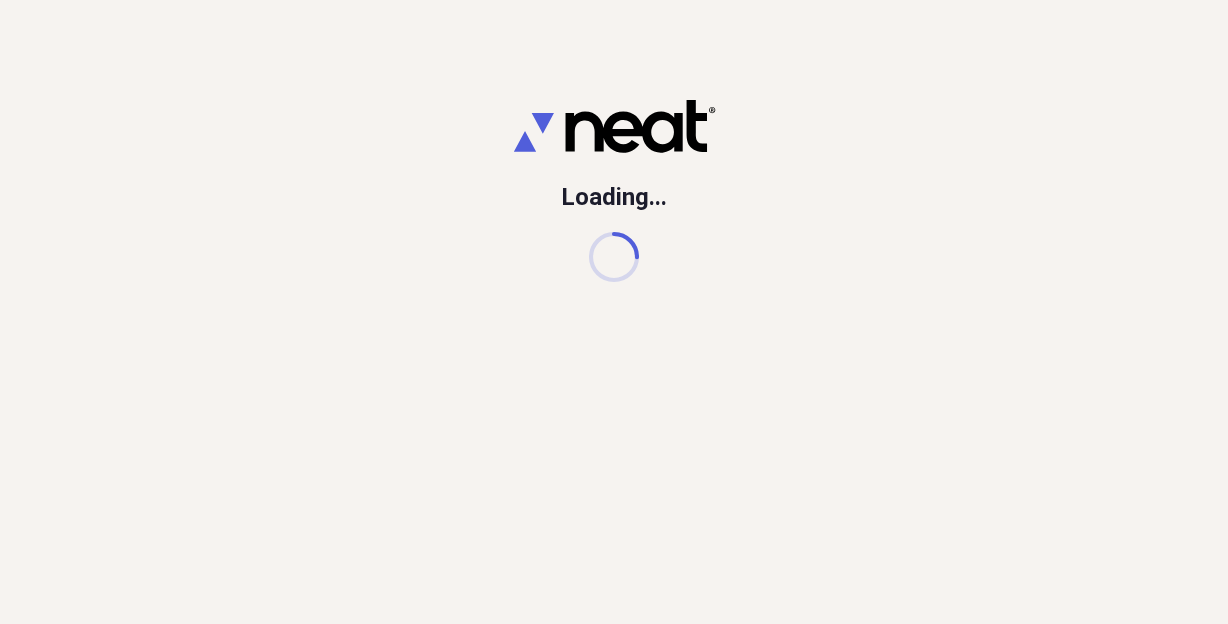 scroll, scrollTop: 0, scrollLeft: 0, axis: both 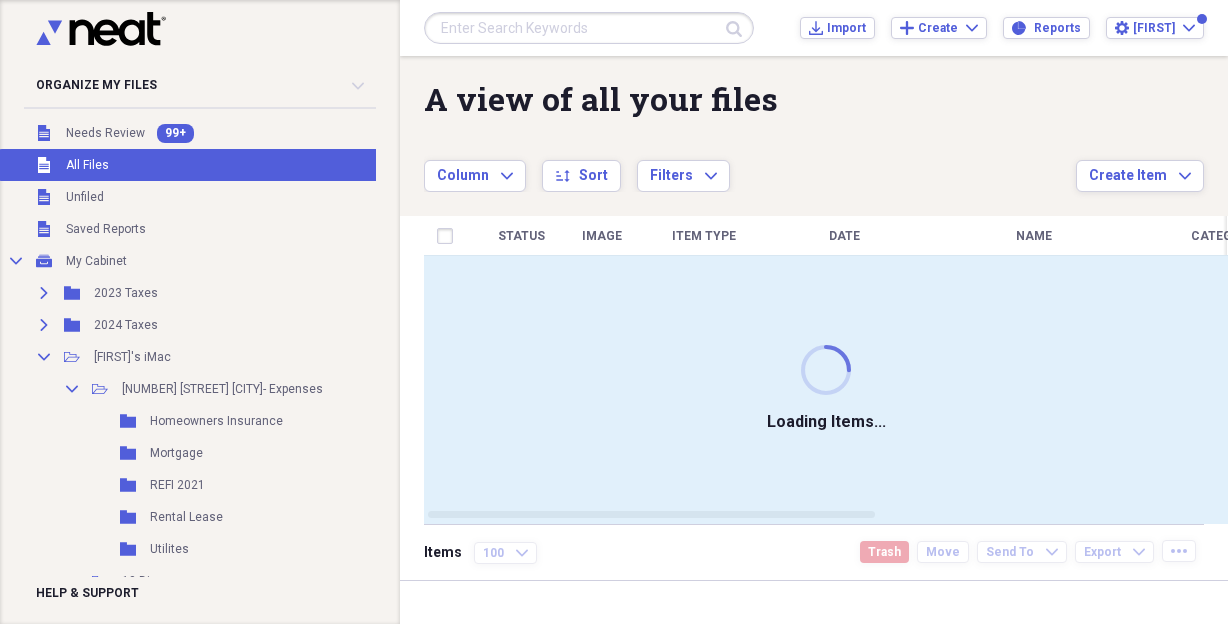 click at bounding box center [589, 28] 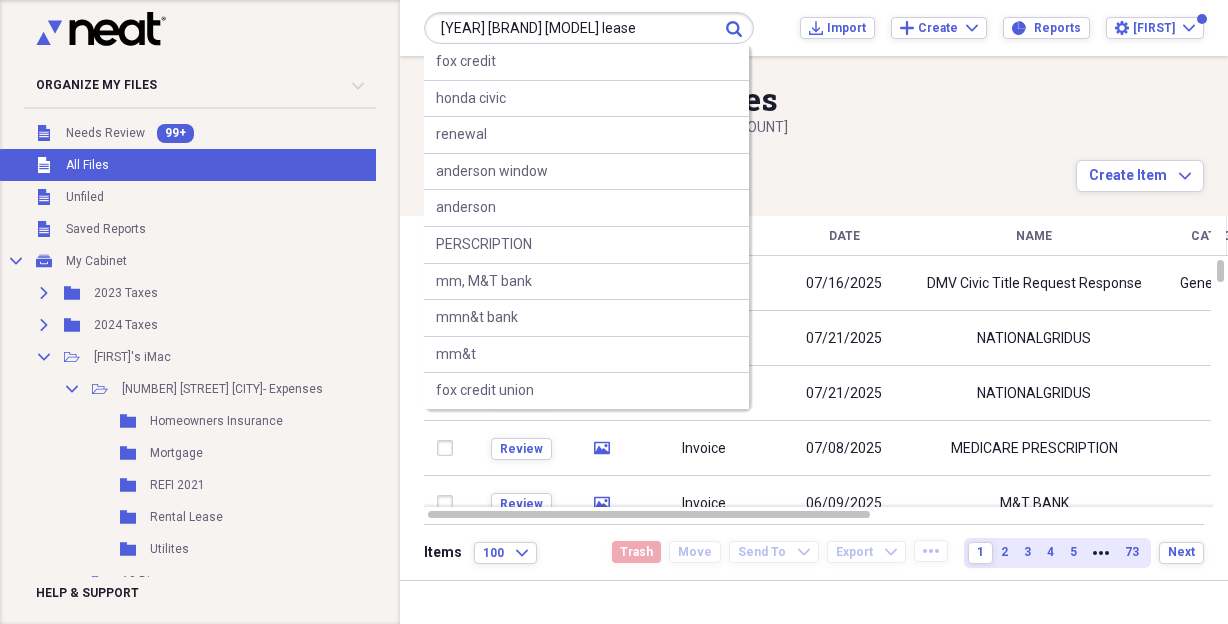 type on "[YEAR] [BRAND] [MODEL] lease" 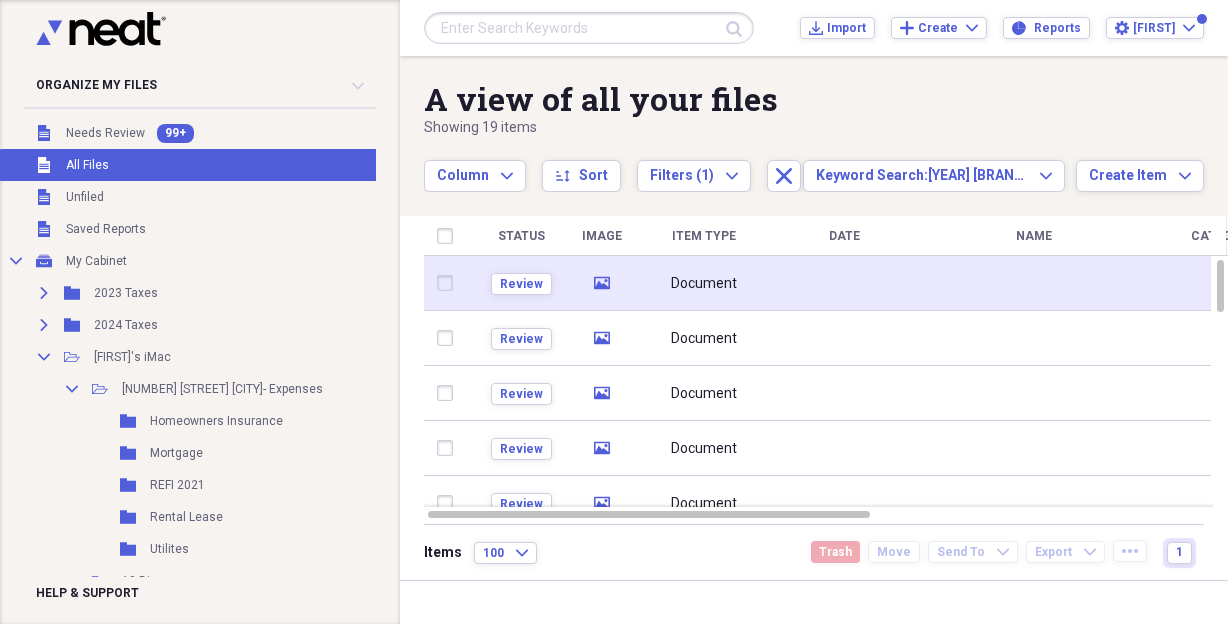click 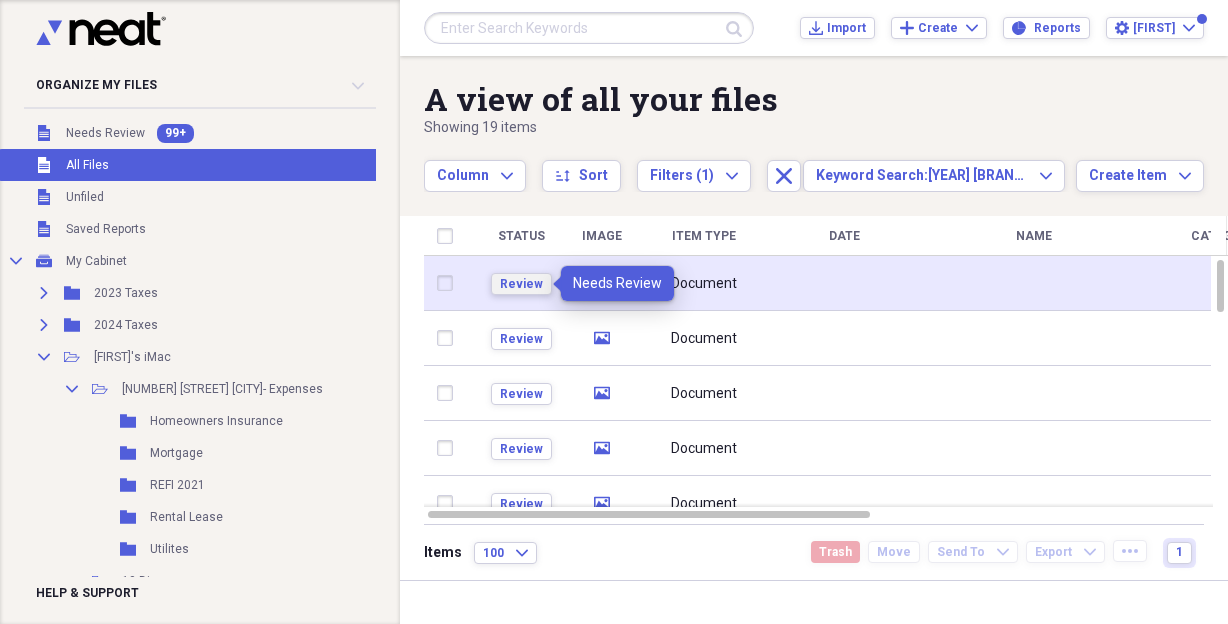 click on "Review" at bounding box center [521, 284] 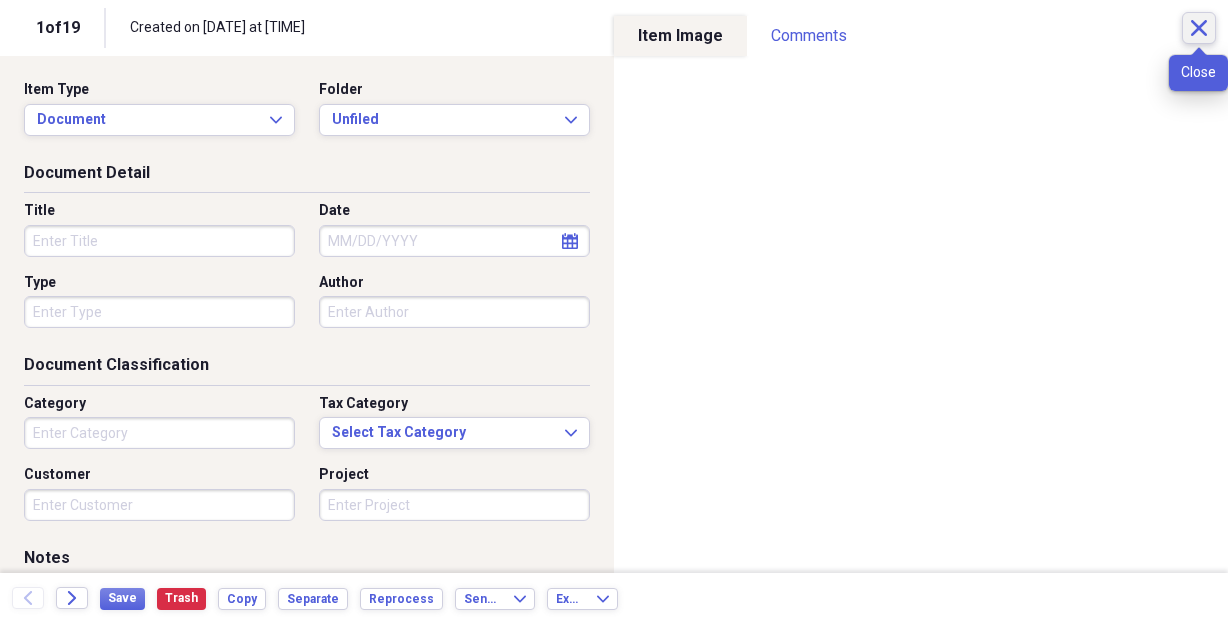 click on "Close" 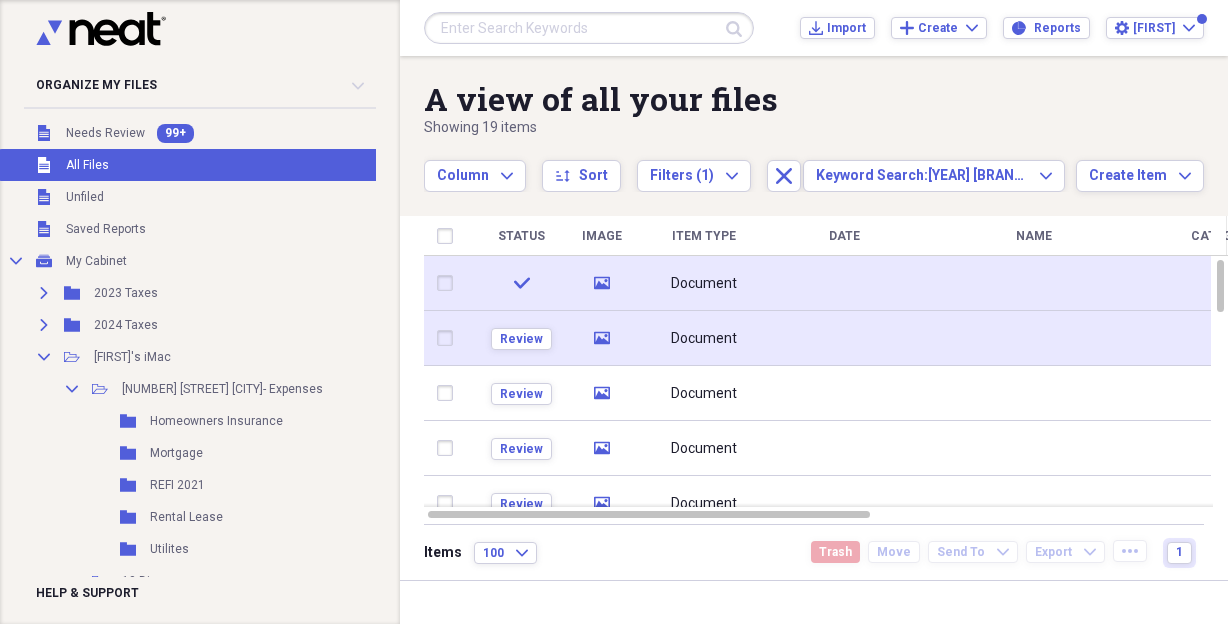 click 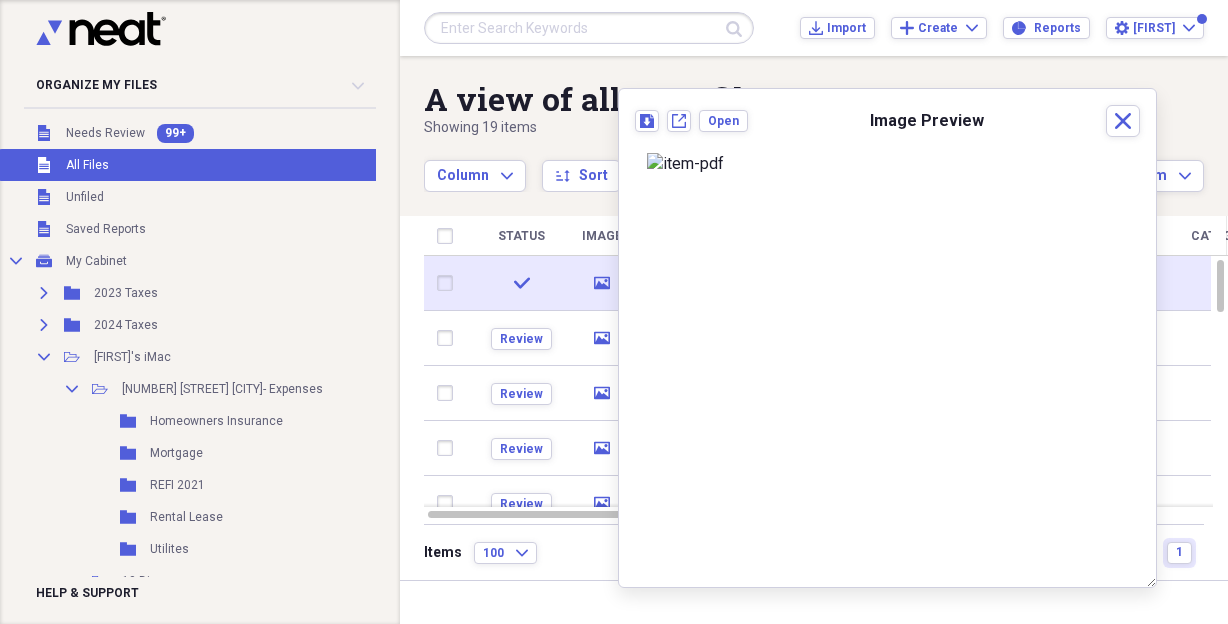 scroll, scrollTop: 0, scrollLeft: 0, axis: both 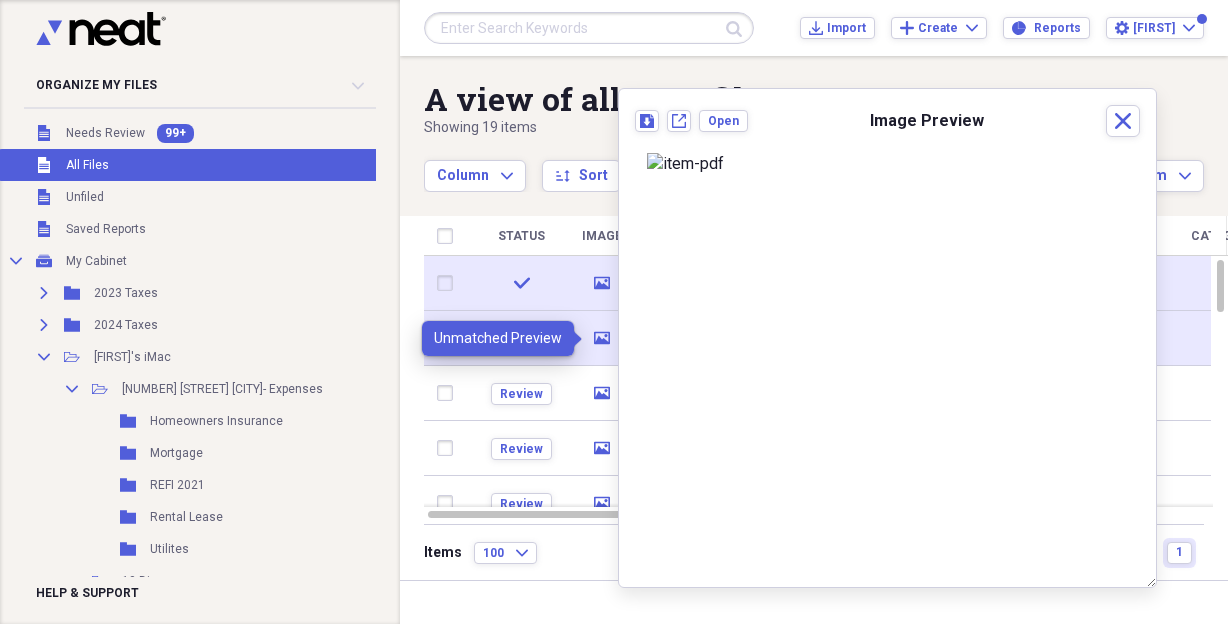 click 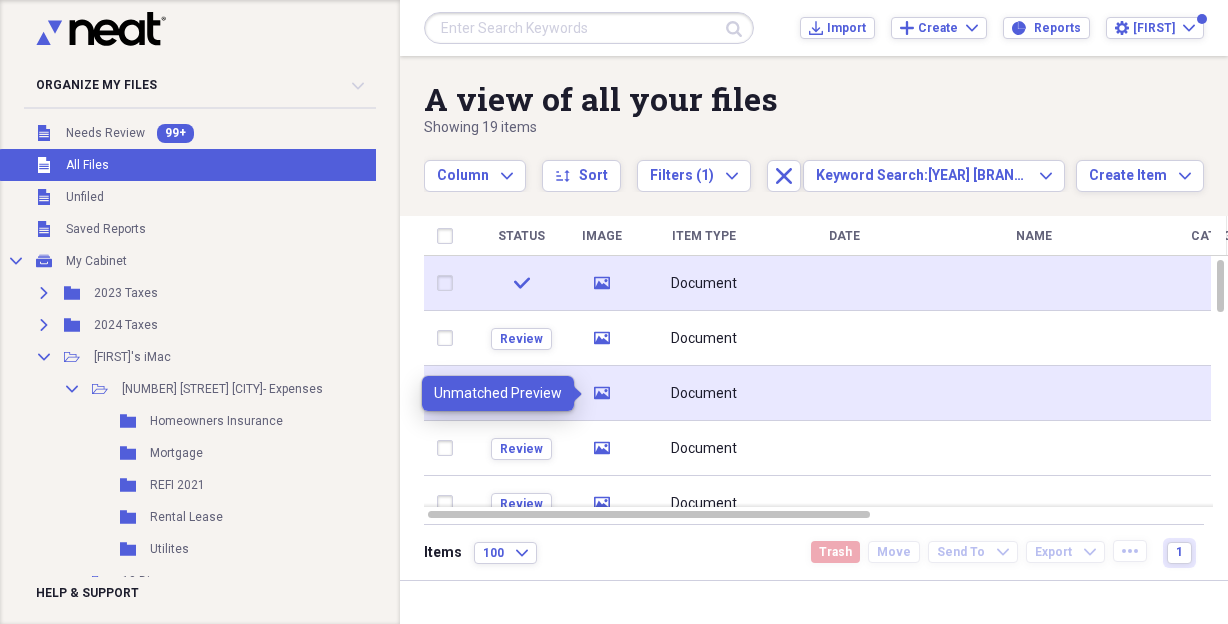 click on "media" 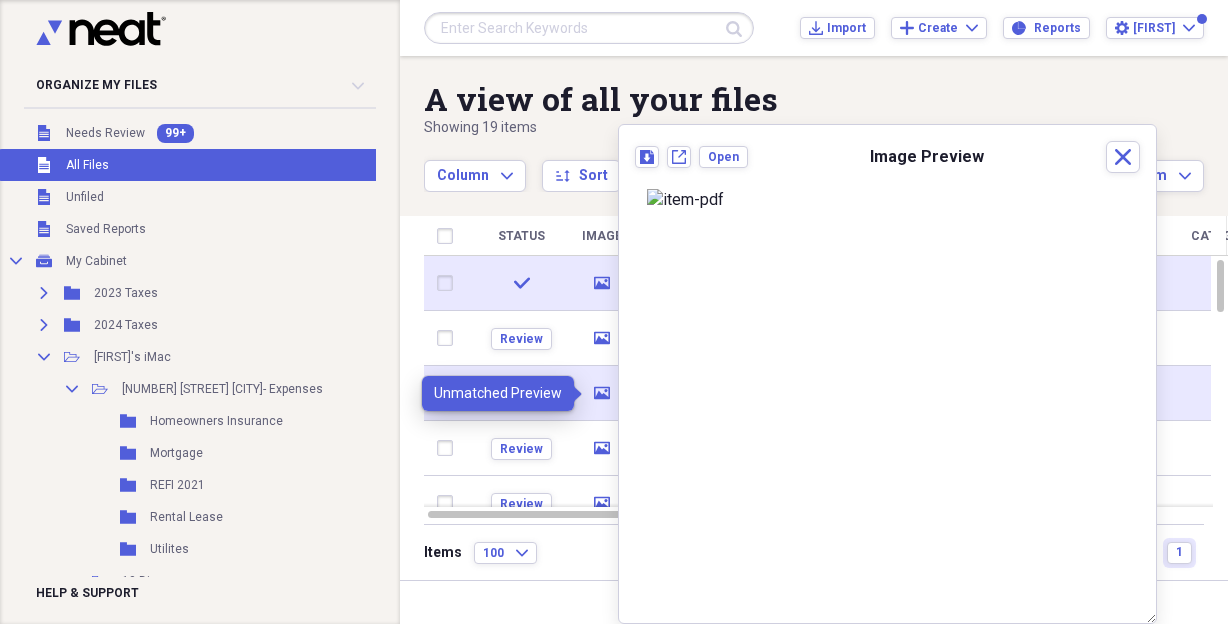 click on "media" 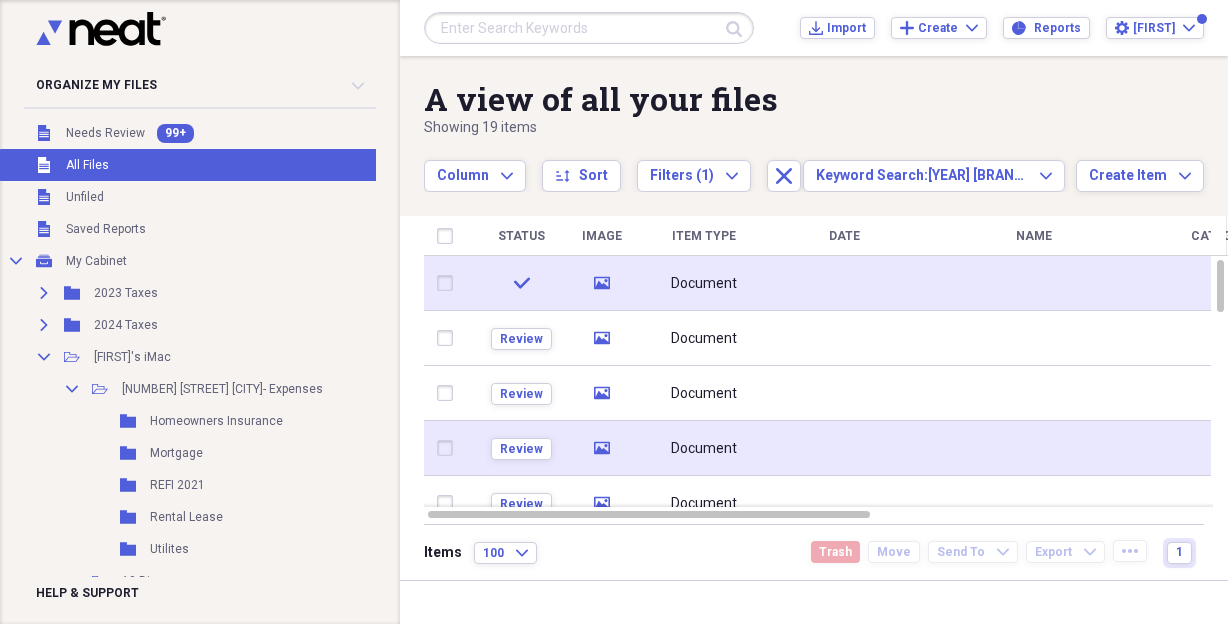 click on "media" 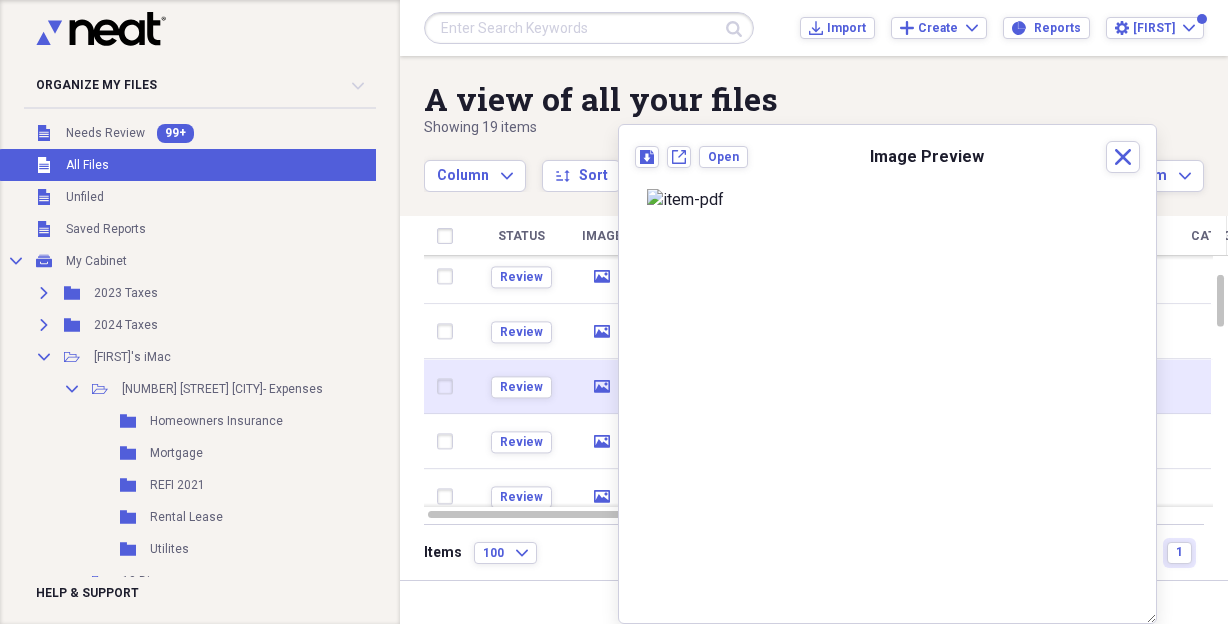 click 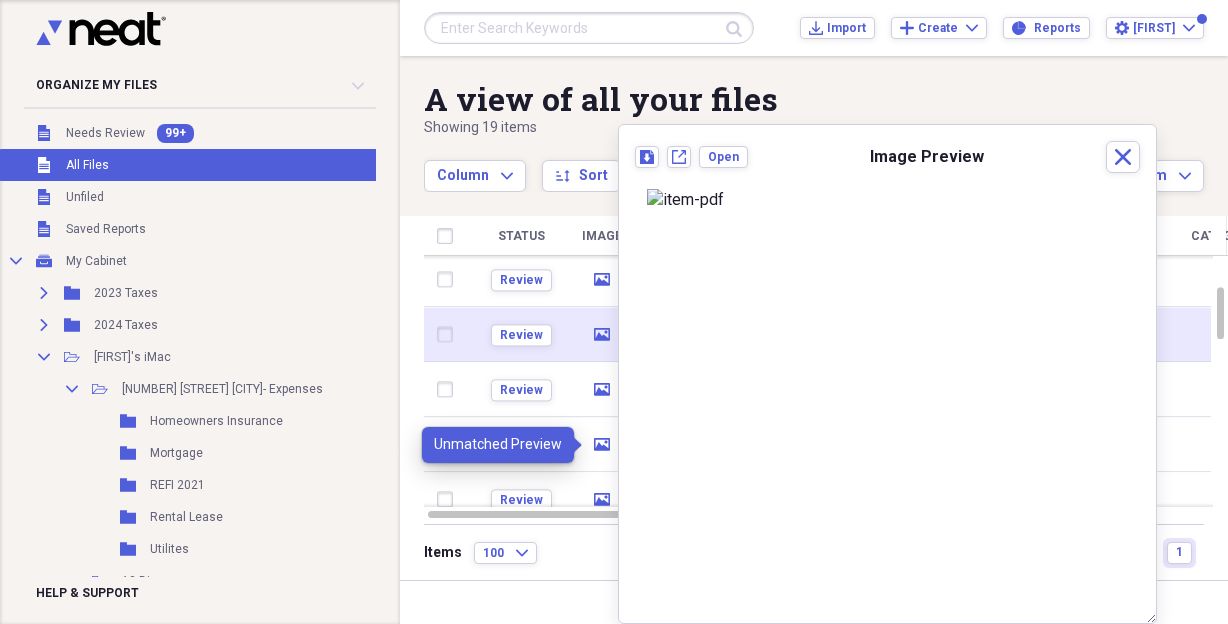 click on "media" 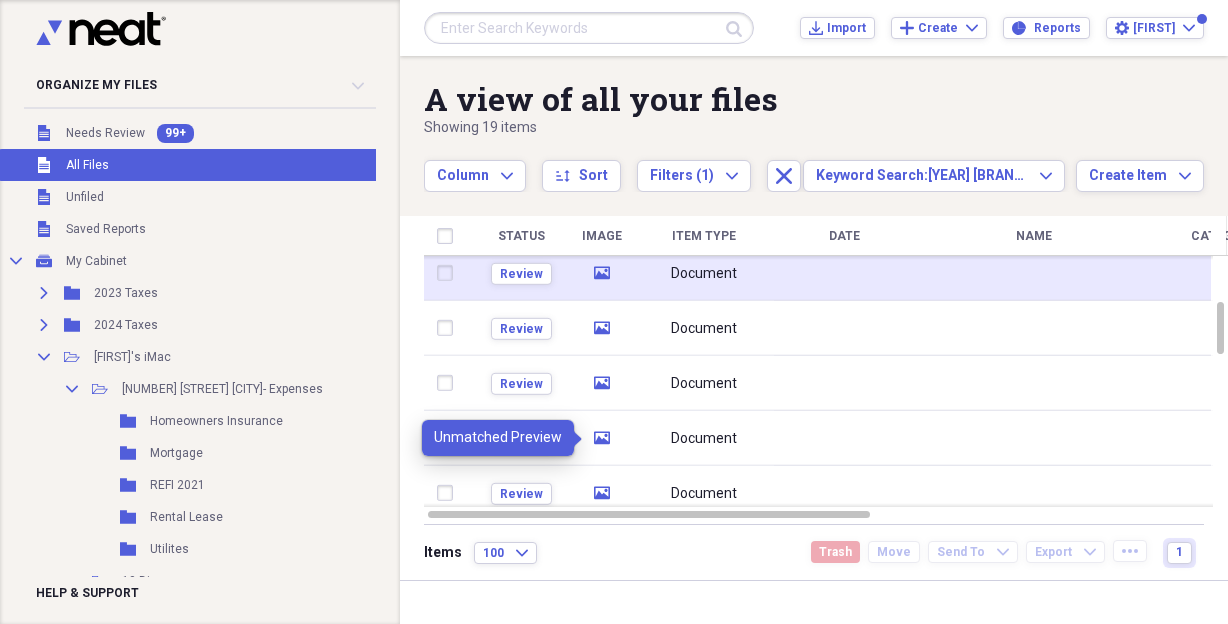 click on "media" 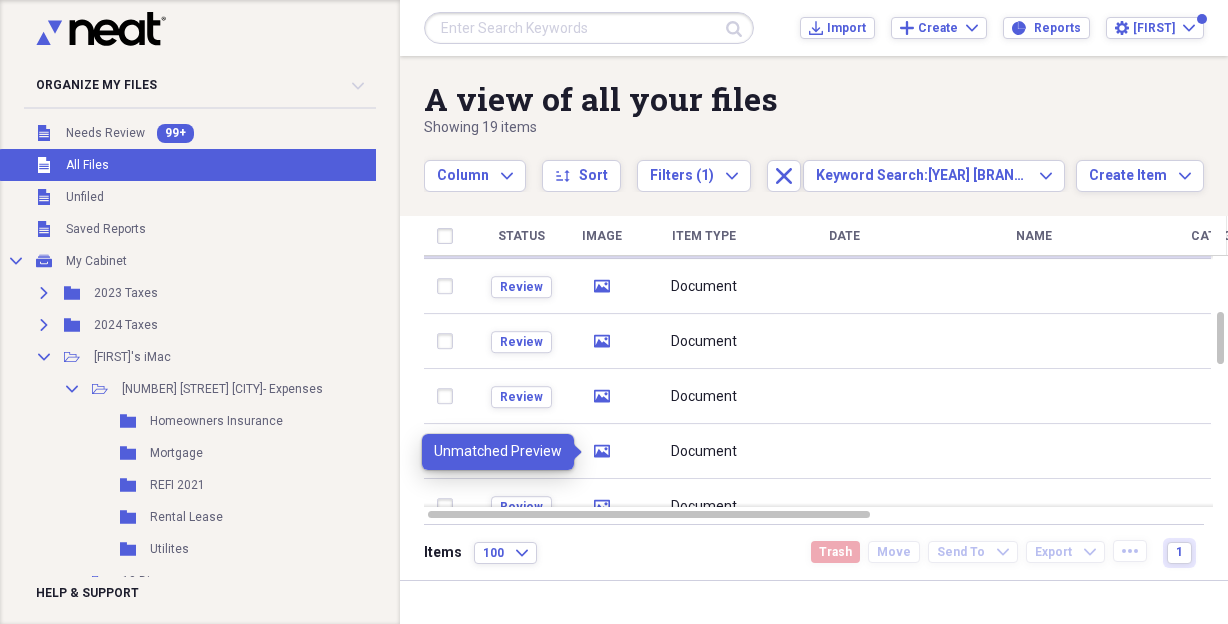 click on "media" 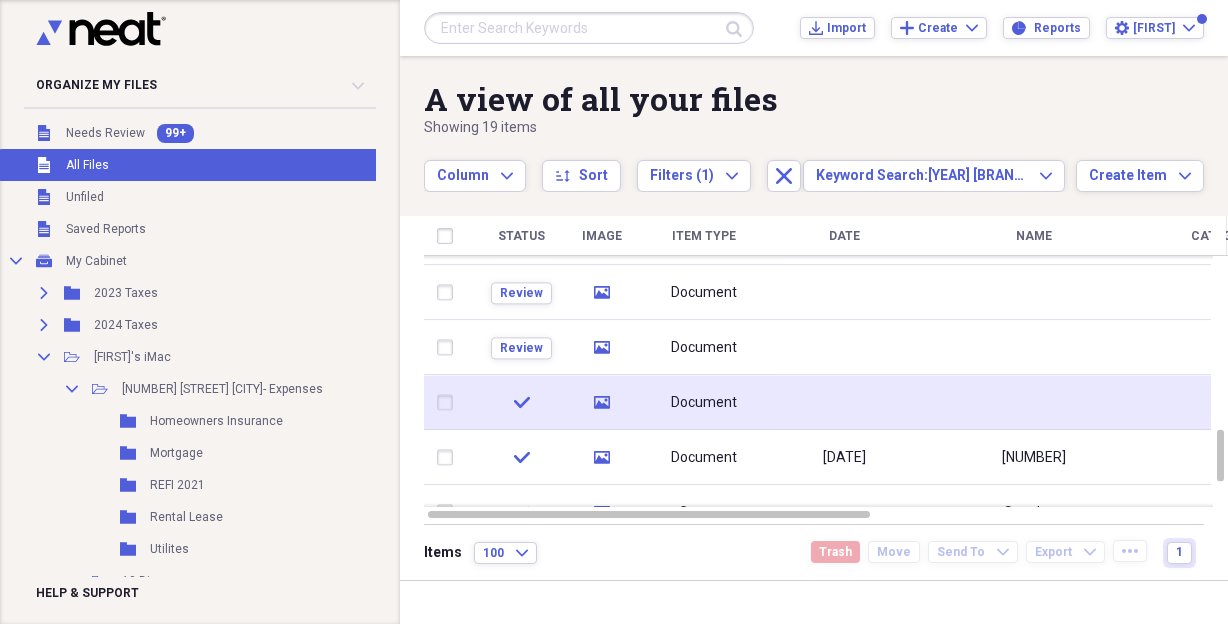 click 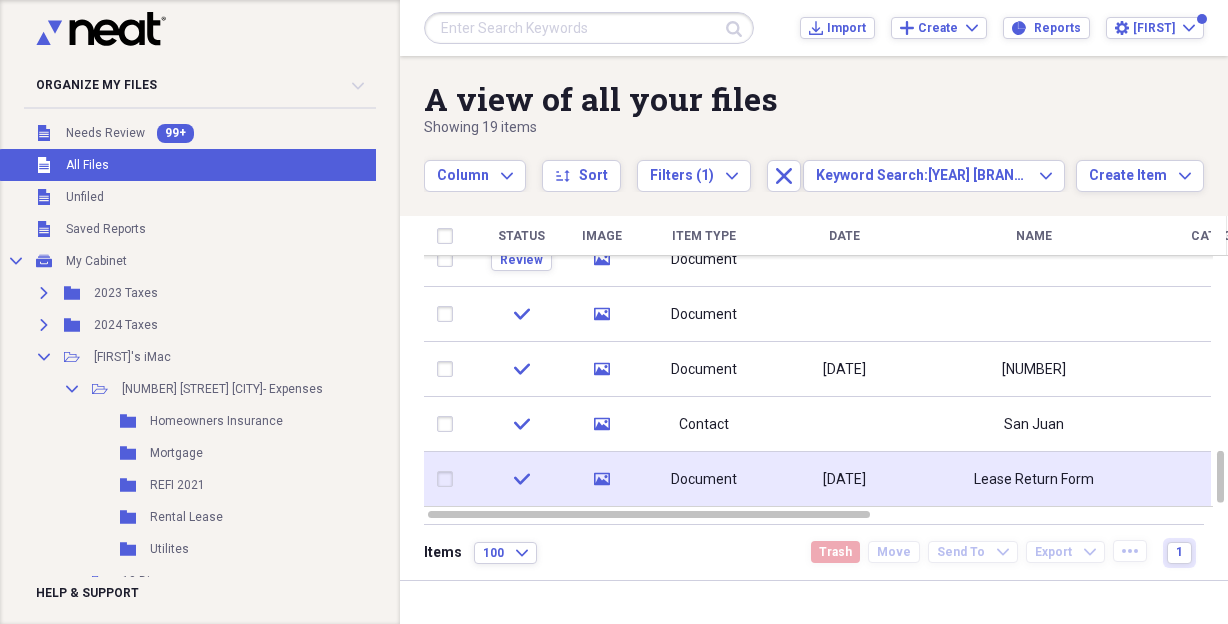 click on "media" 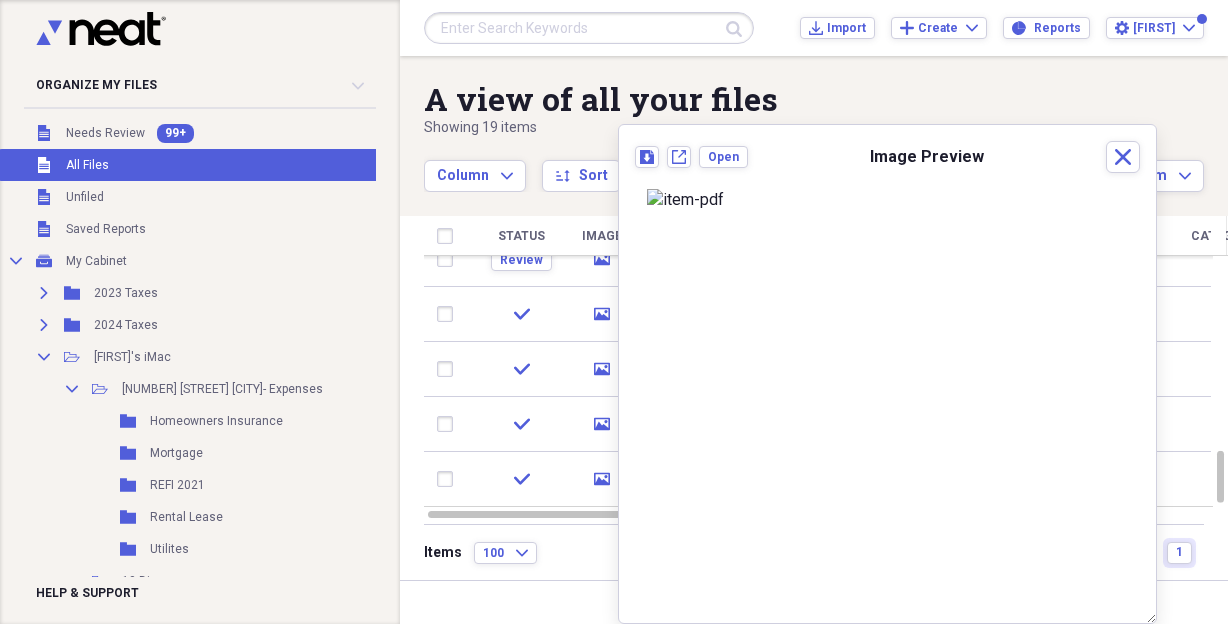 scroll, scrollTop: 173, scrollLeft: 0, axis: vertical 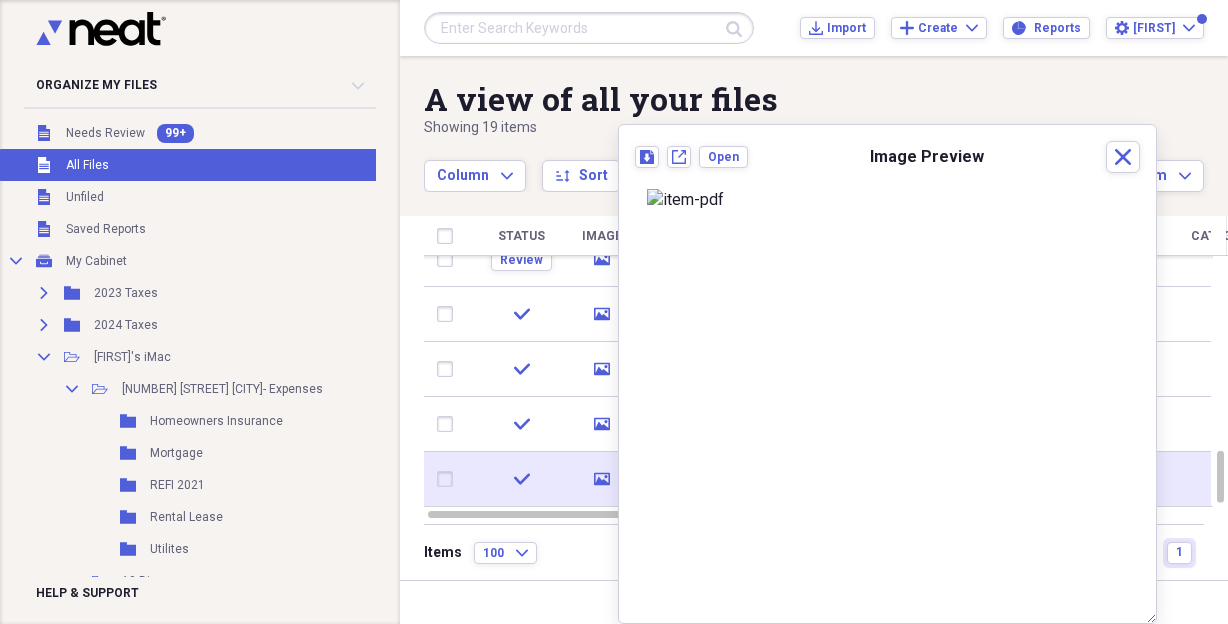 click 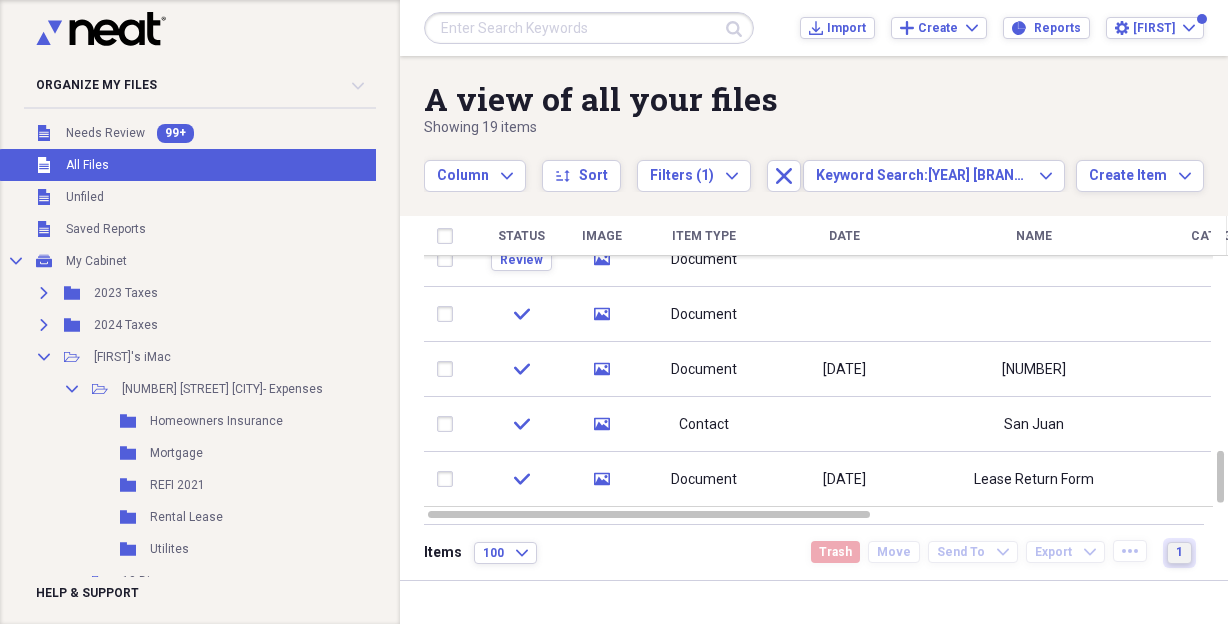 click on "1" at bounding box center (1179, 553) 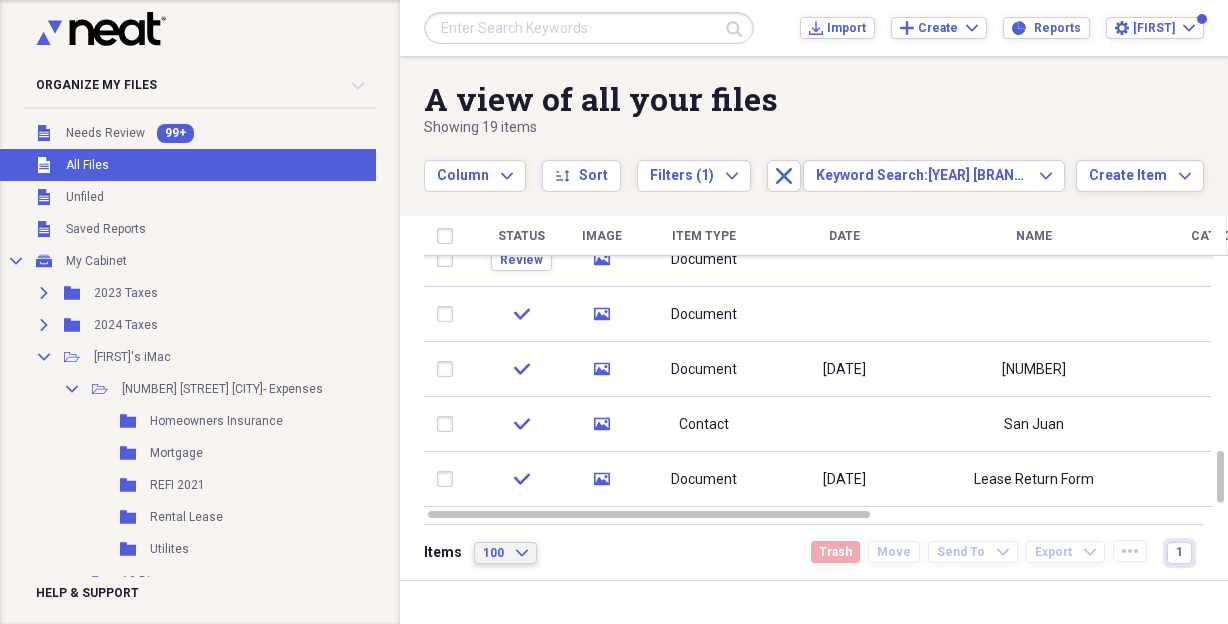 click on "Expand" 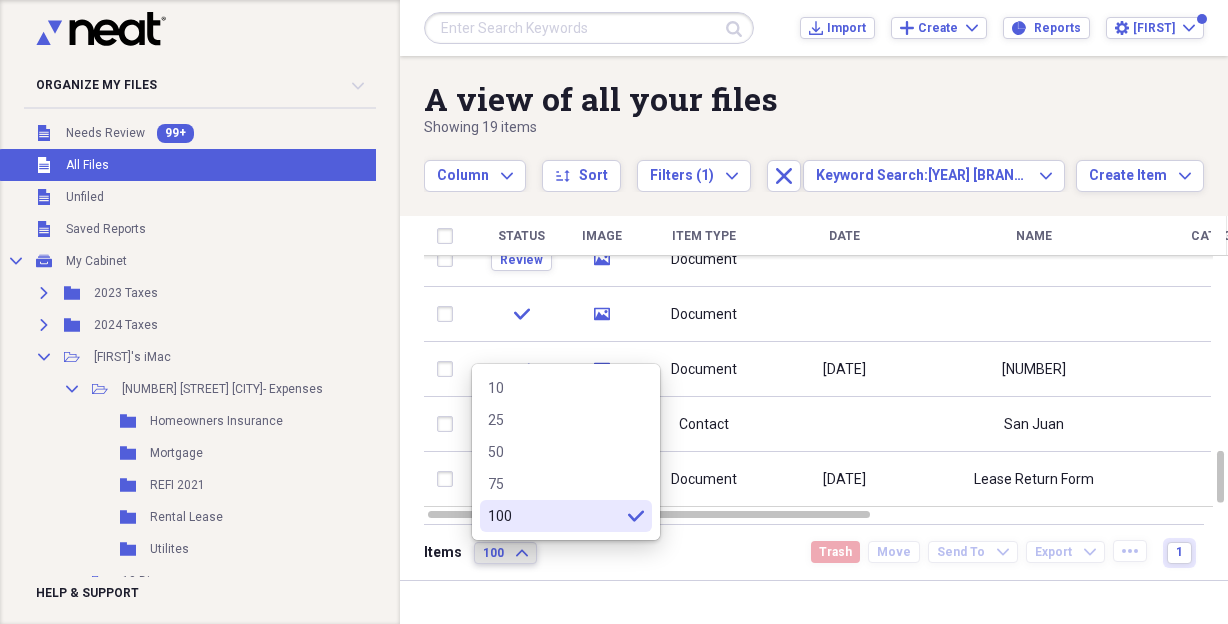 click on "Expand" 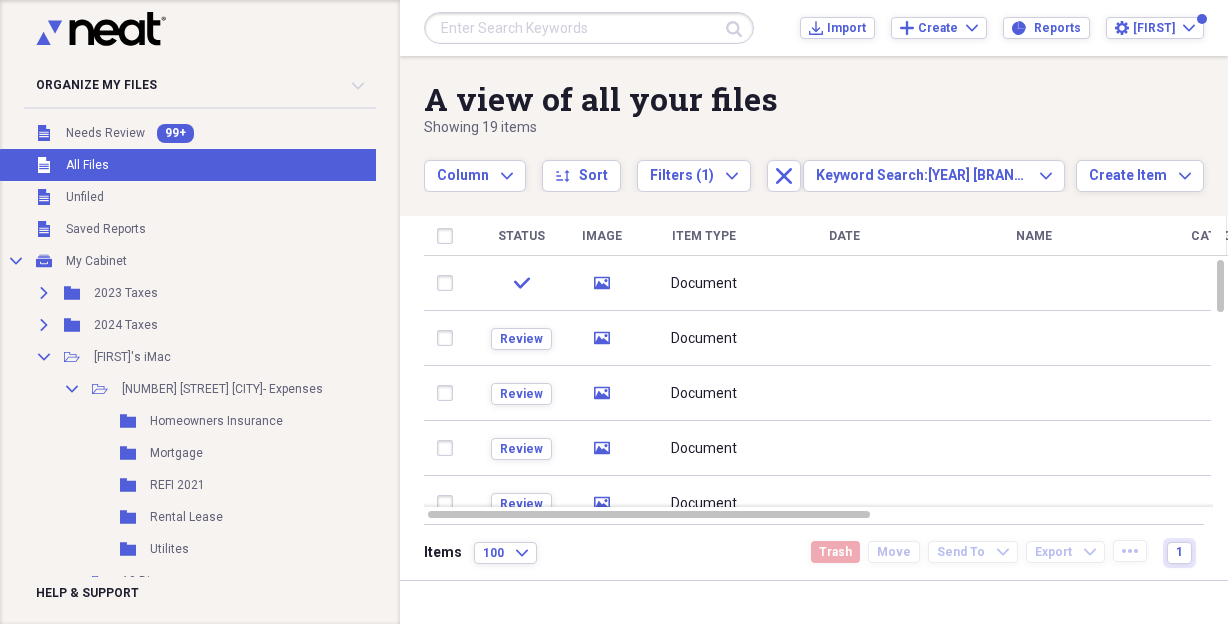 click at bounding box center [589, 28] 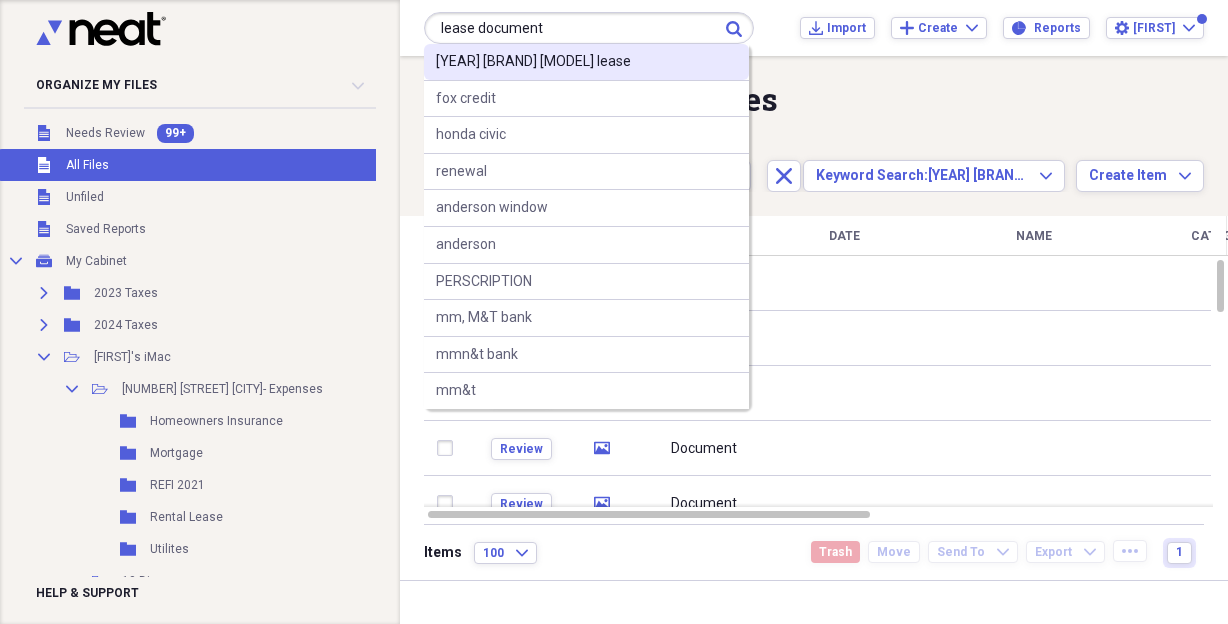 type on "lease document" 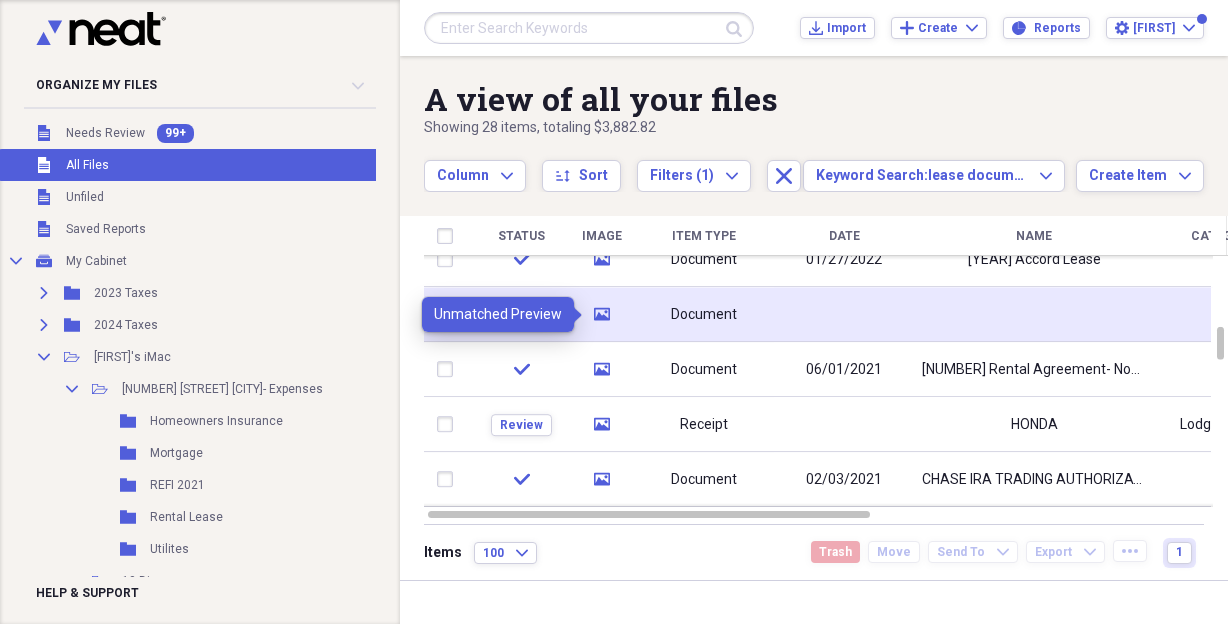 click on "media" 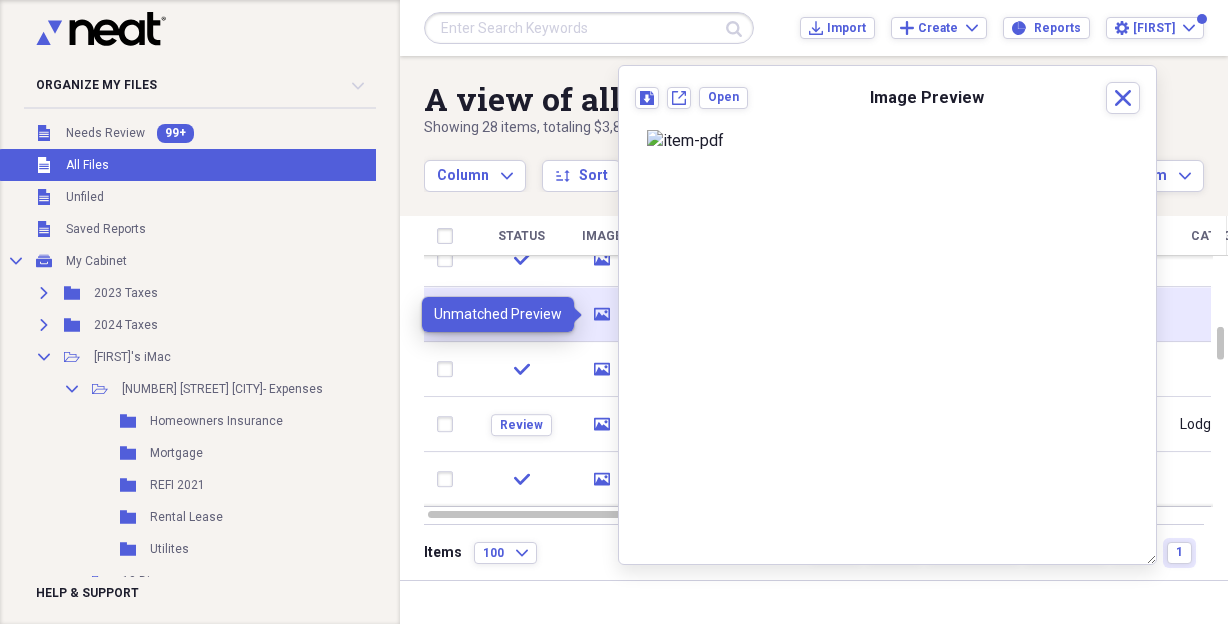 click on "media" 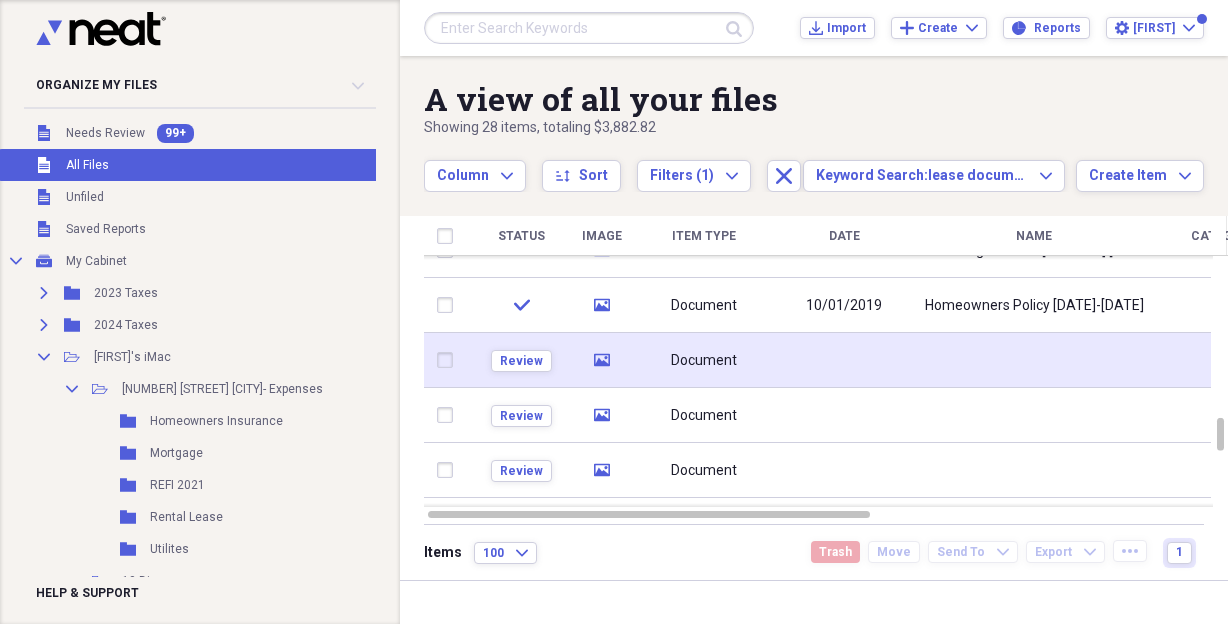 click on "media" 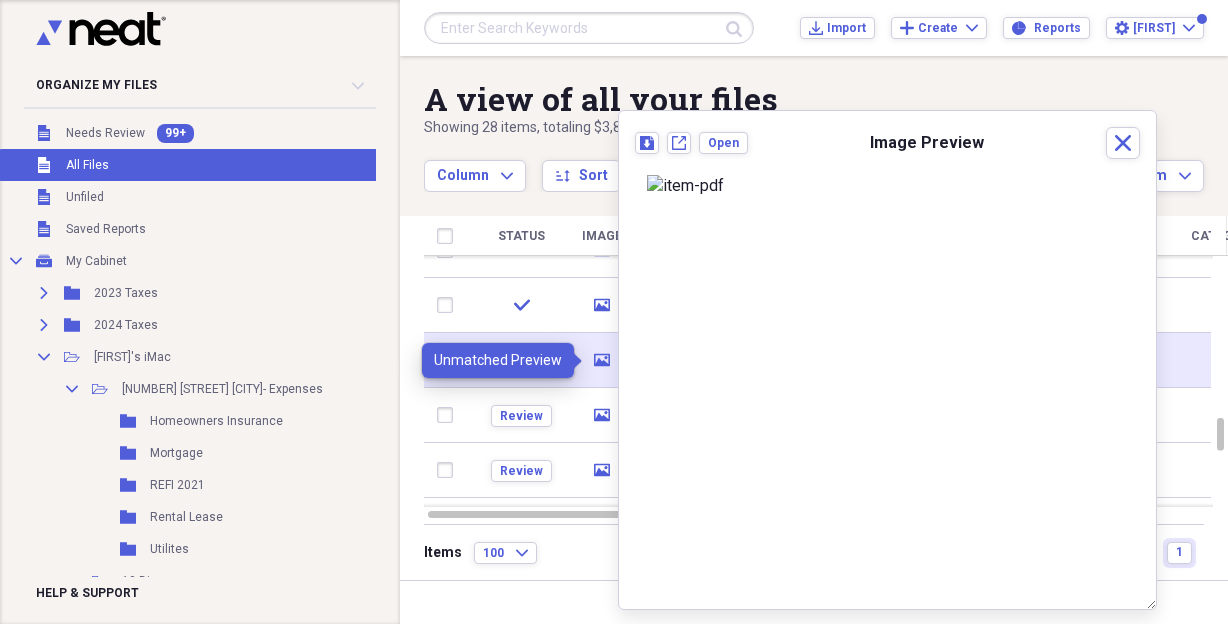 click on "media" 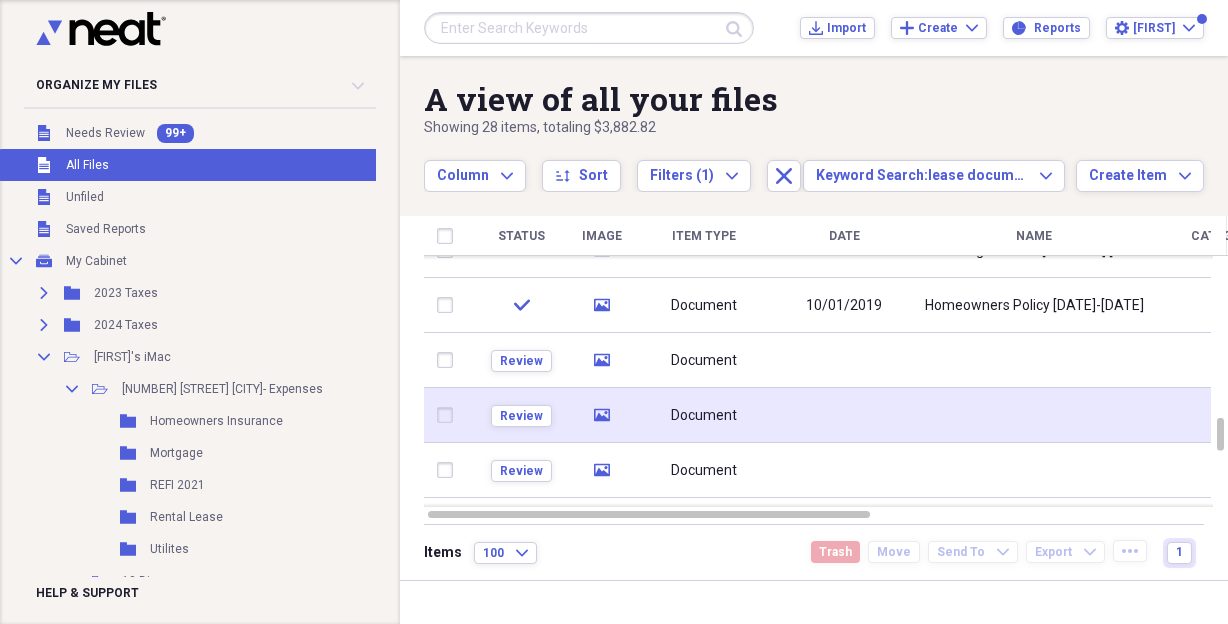 click 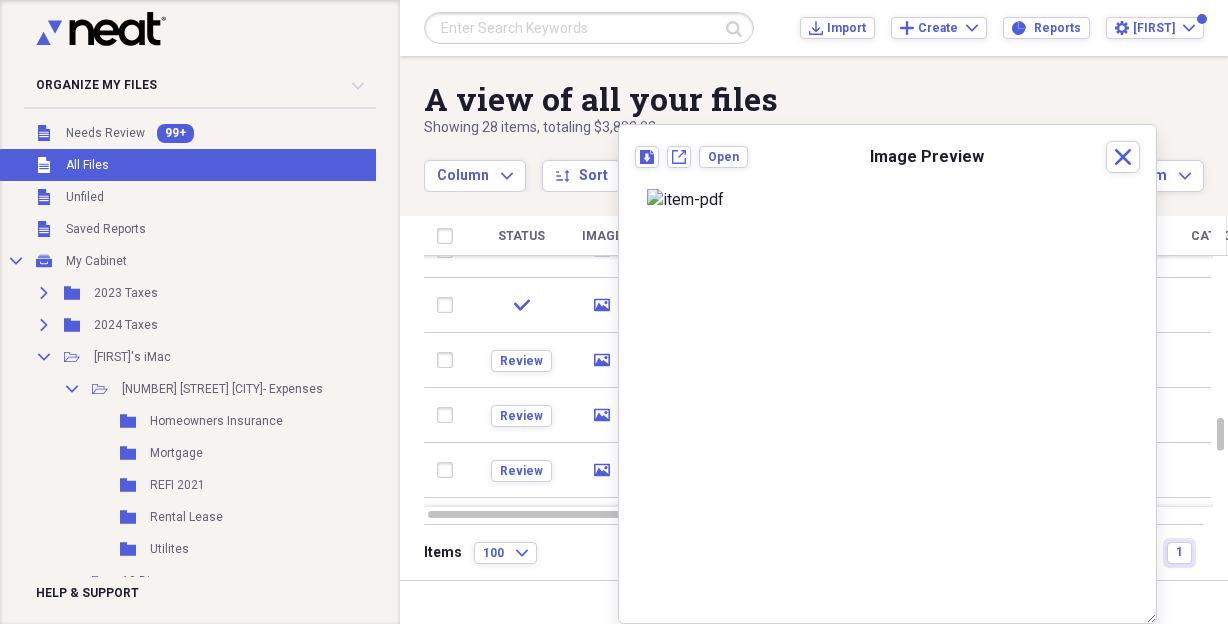 scroll, scrollTop: 88, scrollLeft: 0, axis: vertical 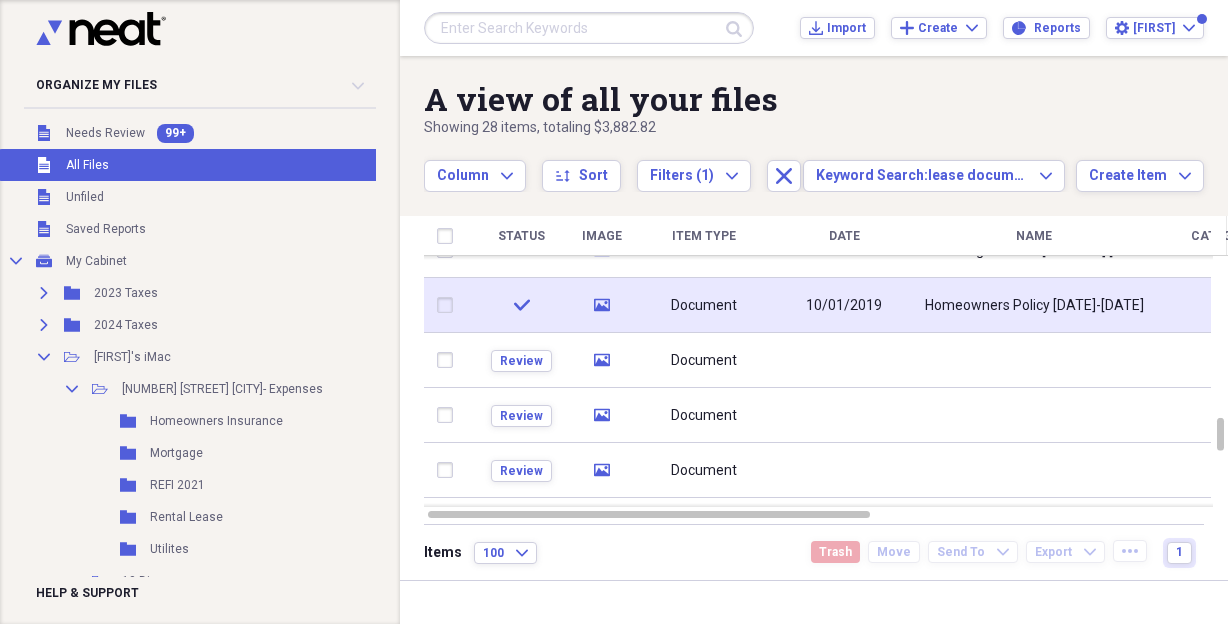click on "check" at bounding box center (521, 305) 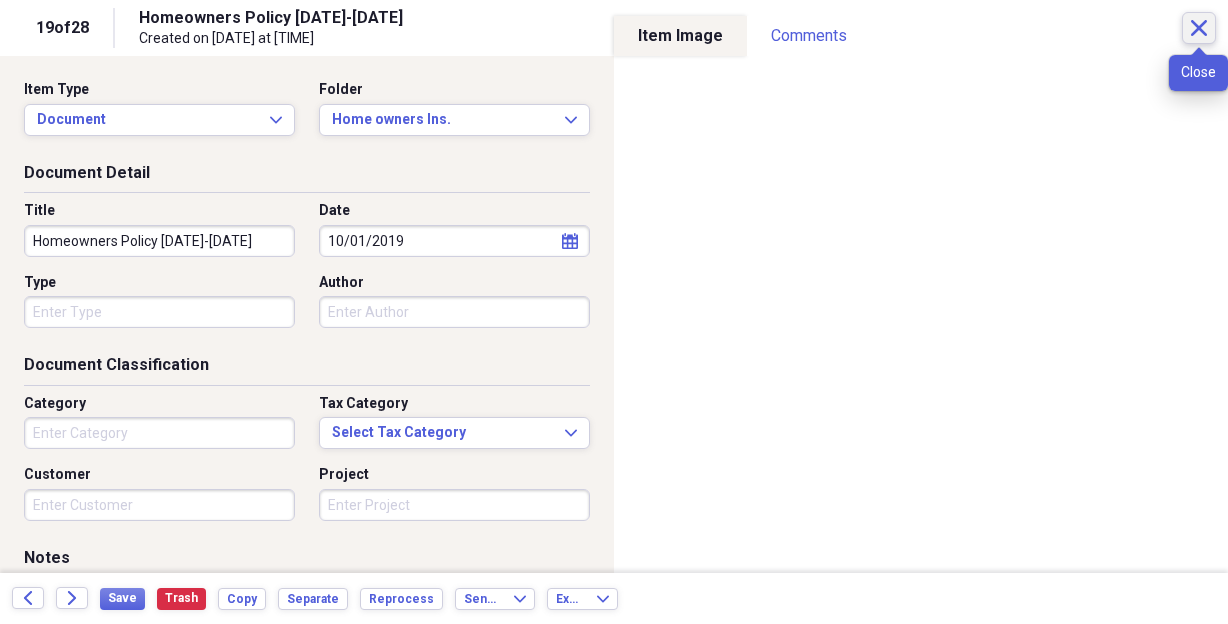 click on "Close" at bounding box center (1199, 28) 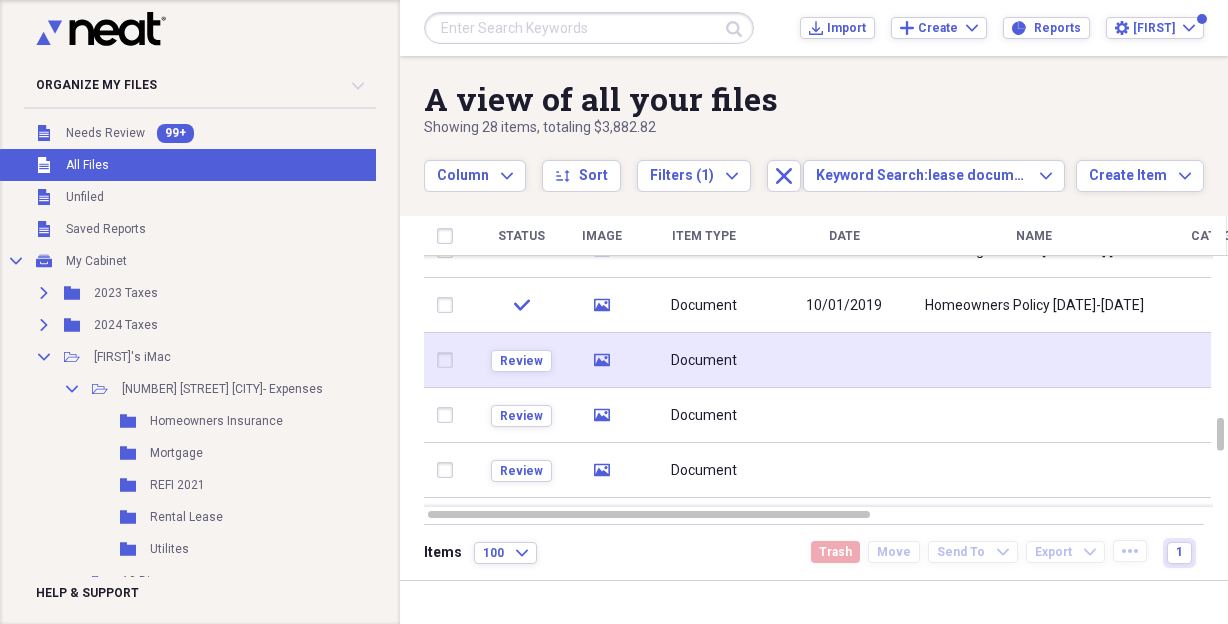 click 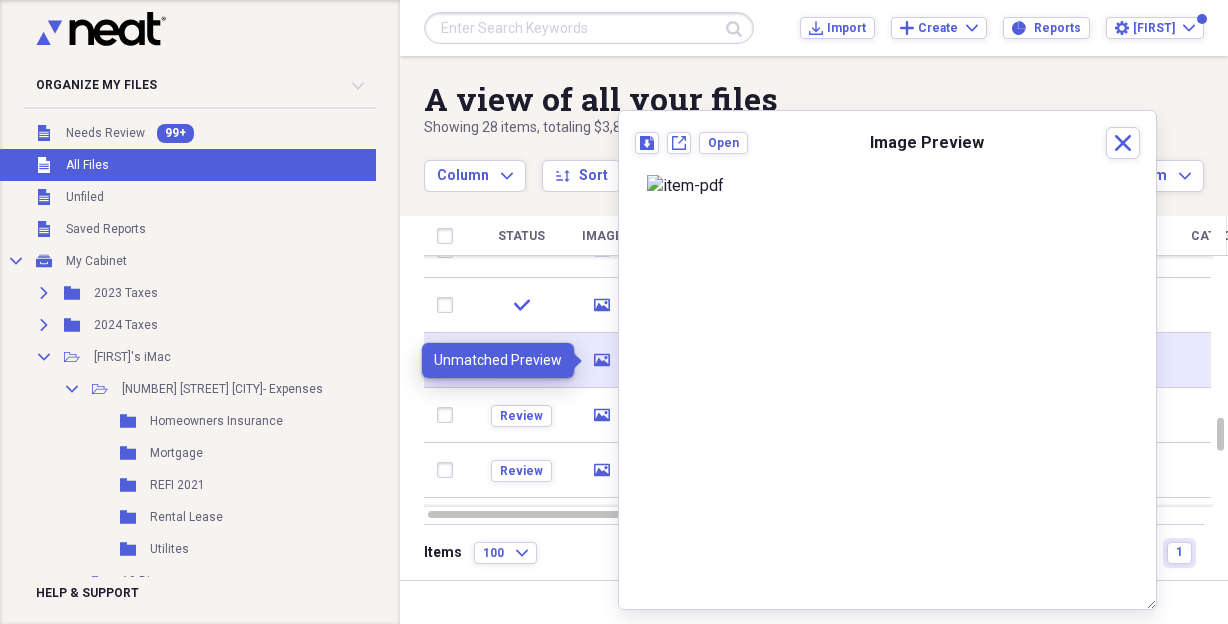 click 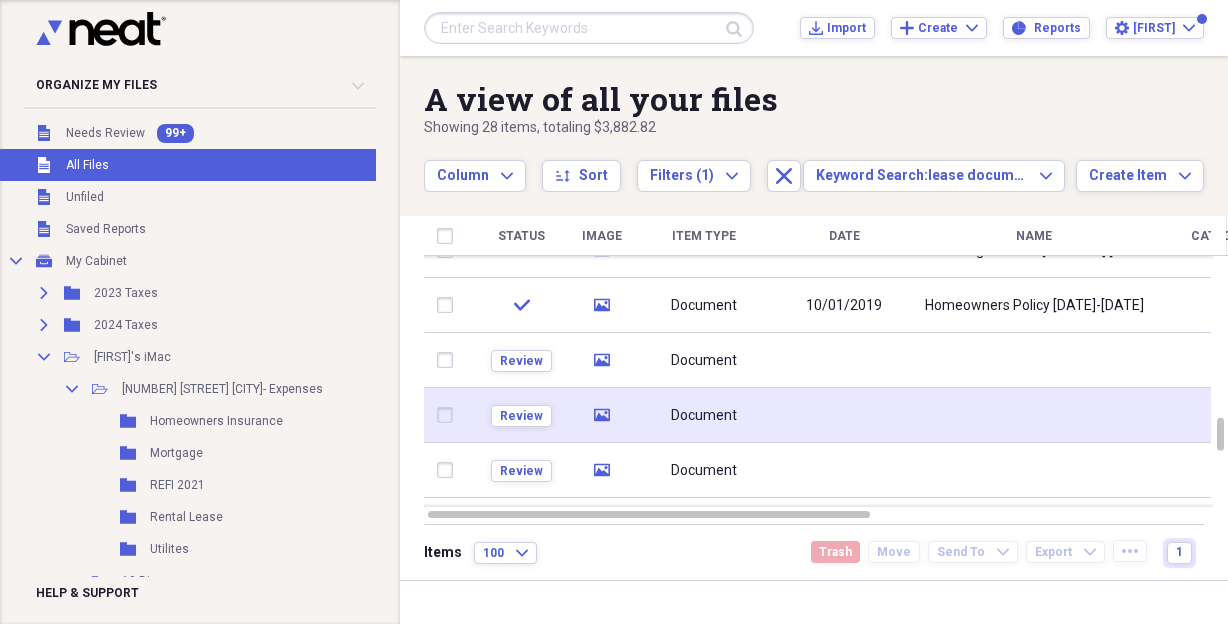 click 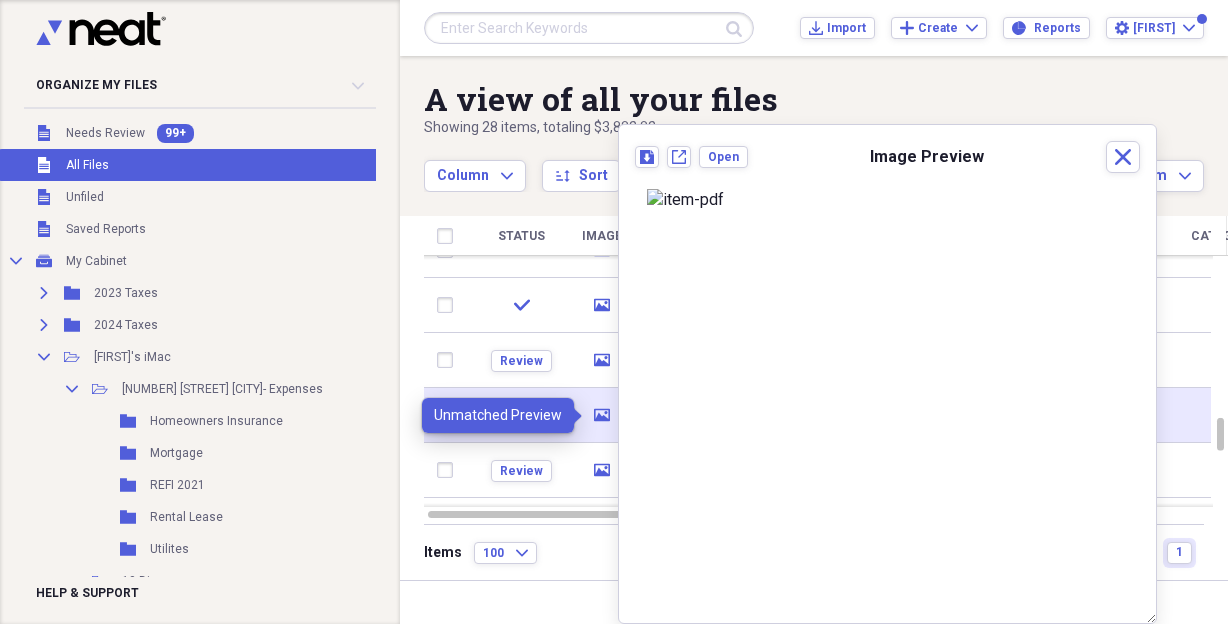 click 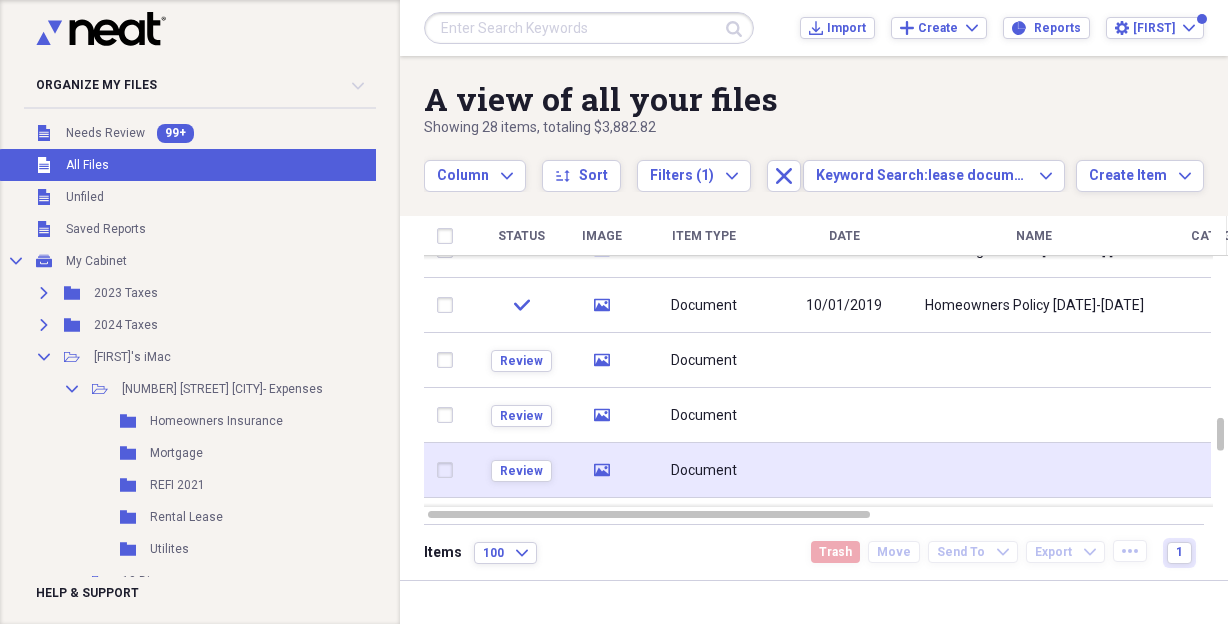 click on "media" 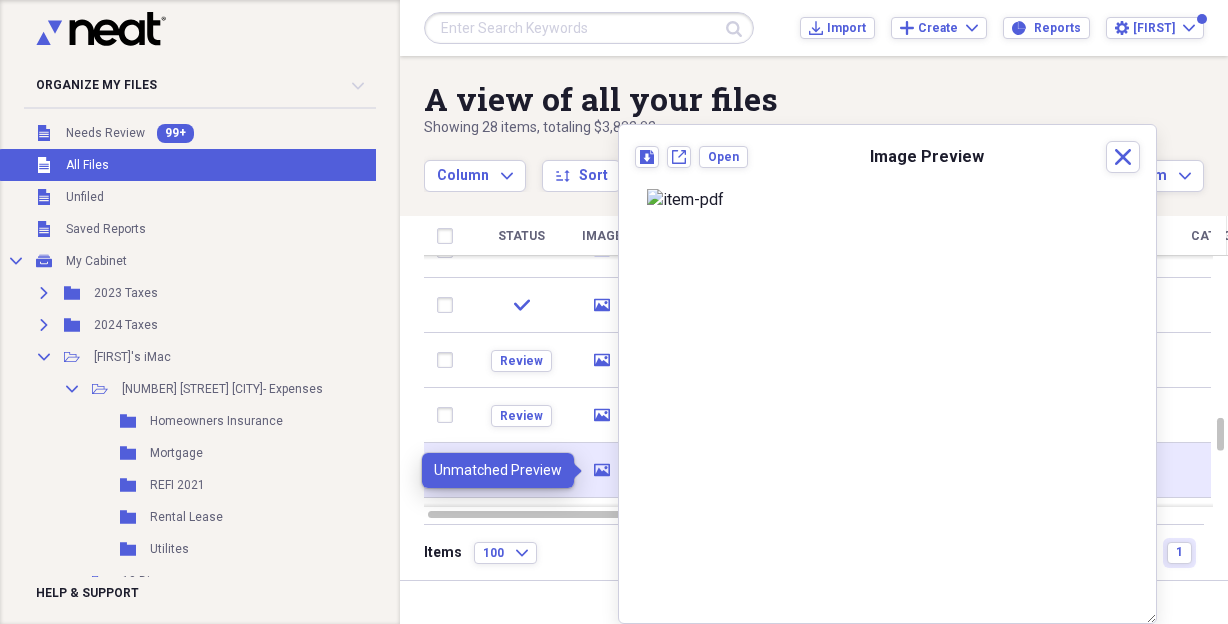 click on "media" 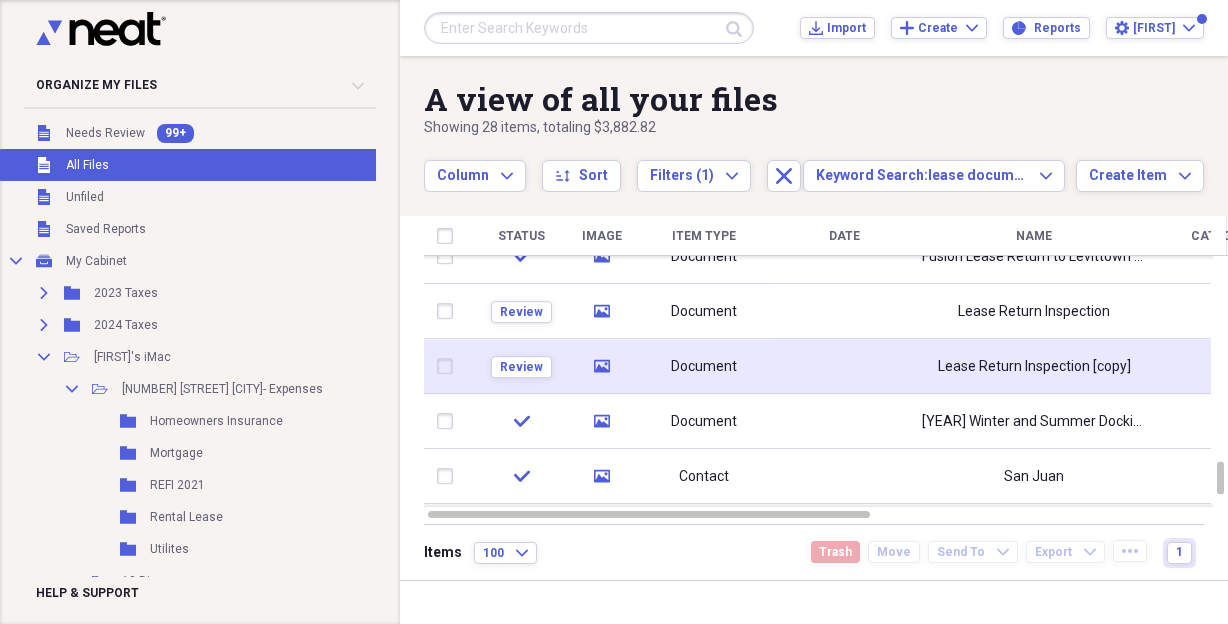click 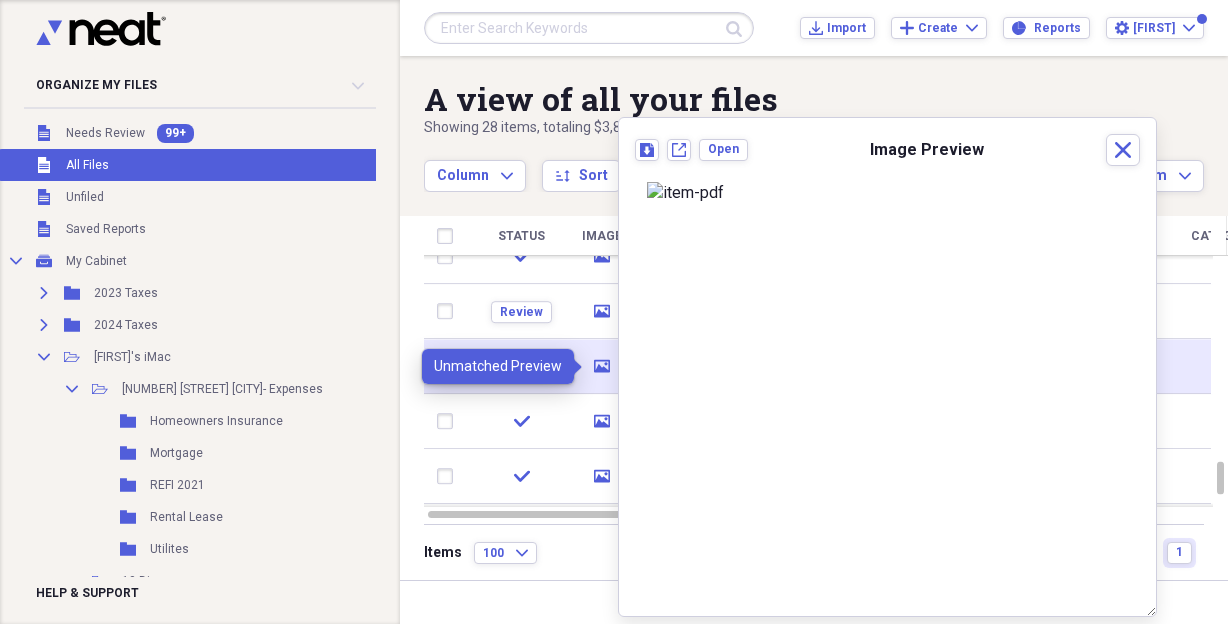 click 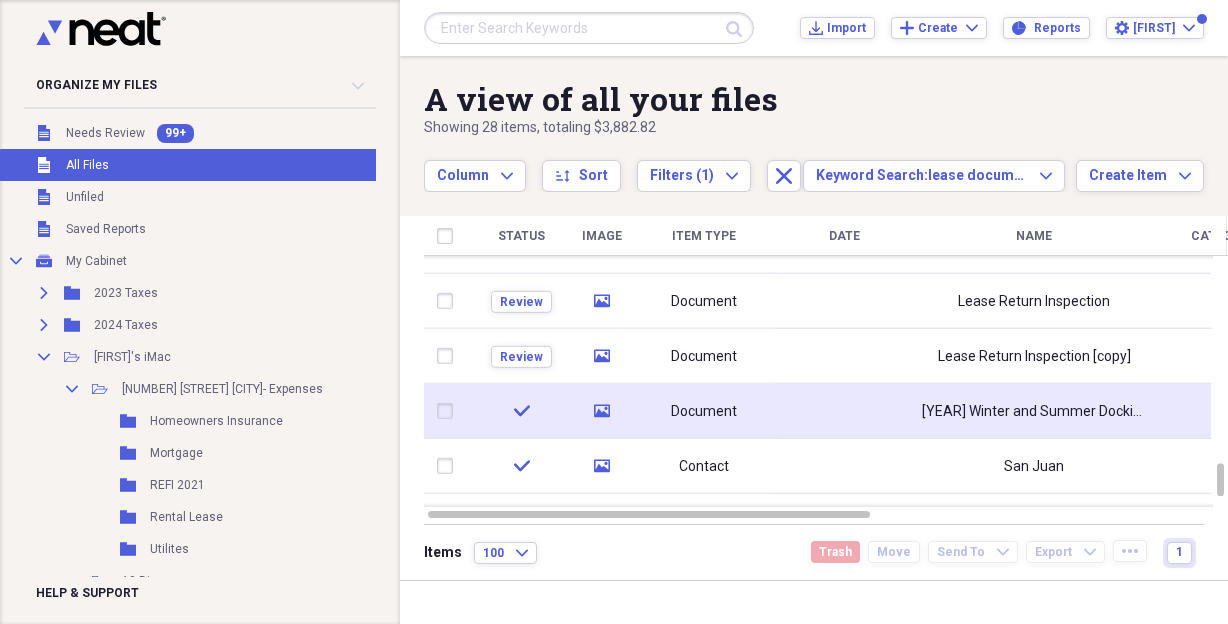 click on "media" 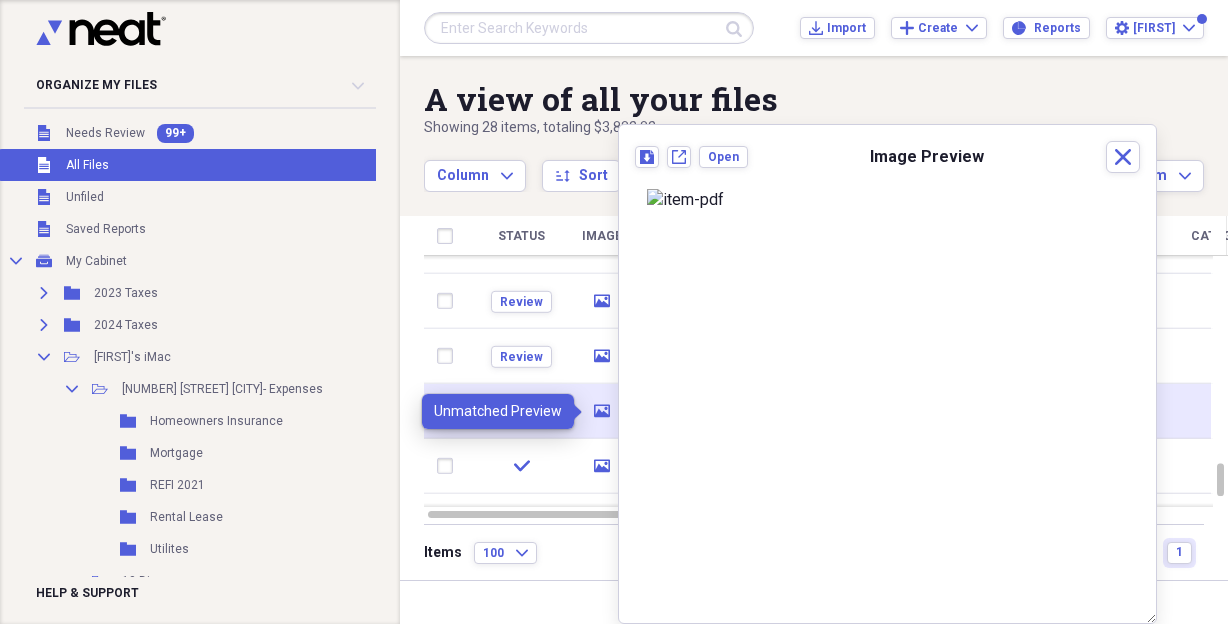click on "media" 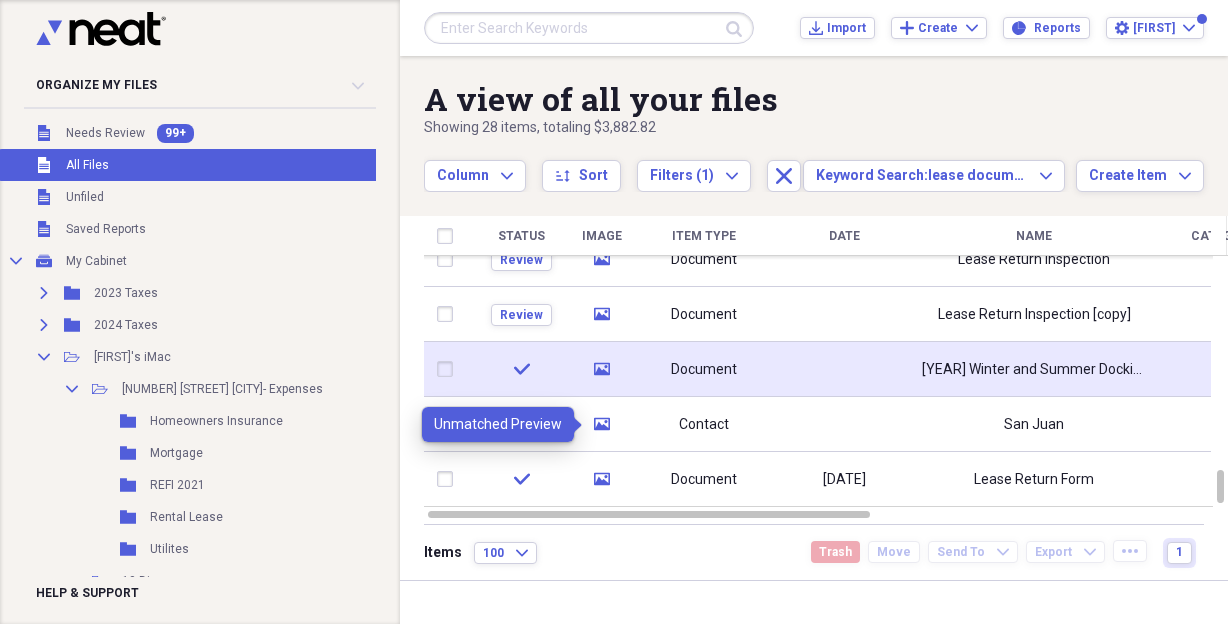 click on "media" 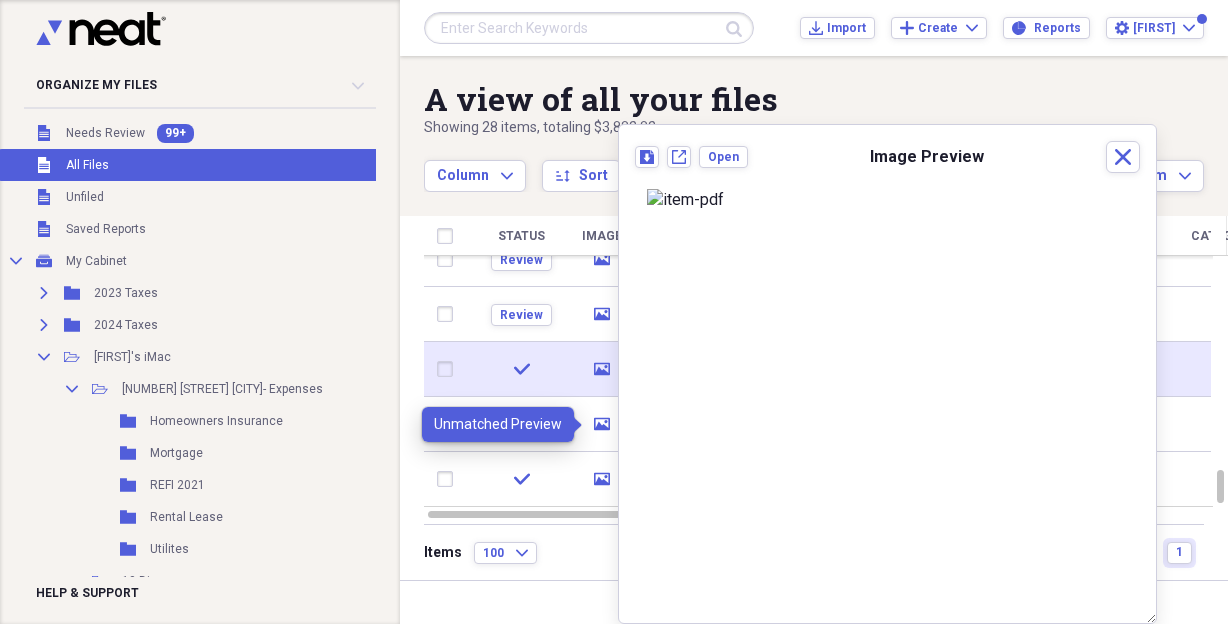click on "media" 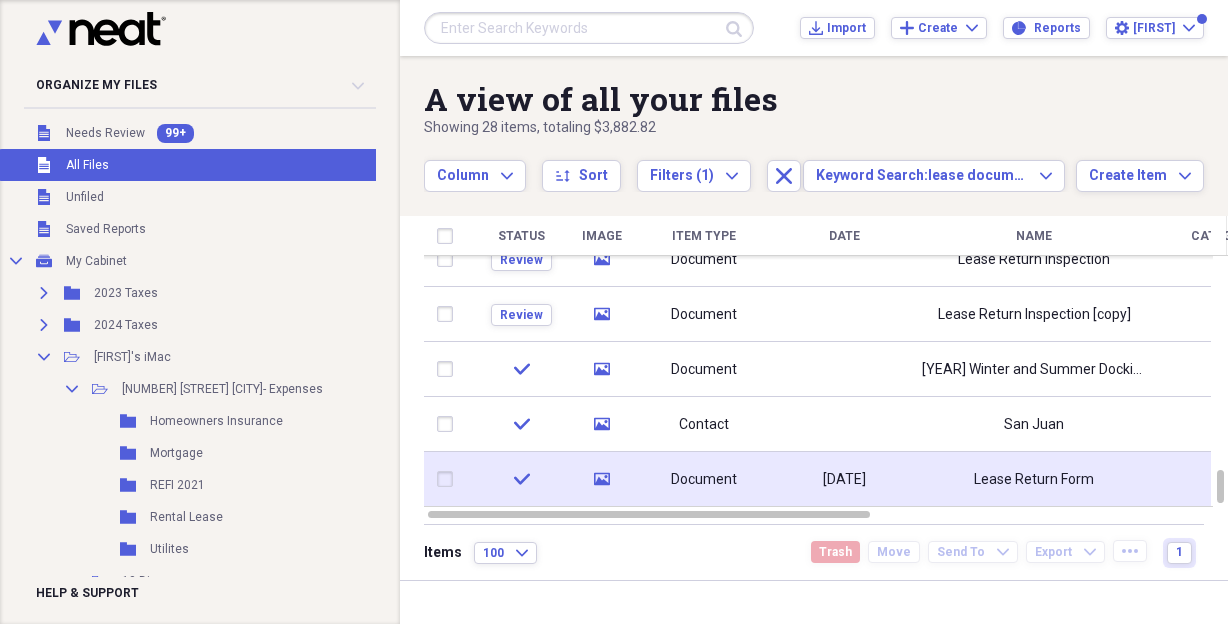 click 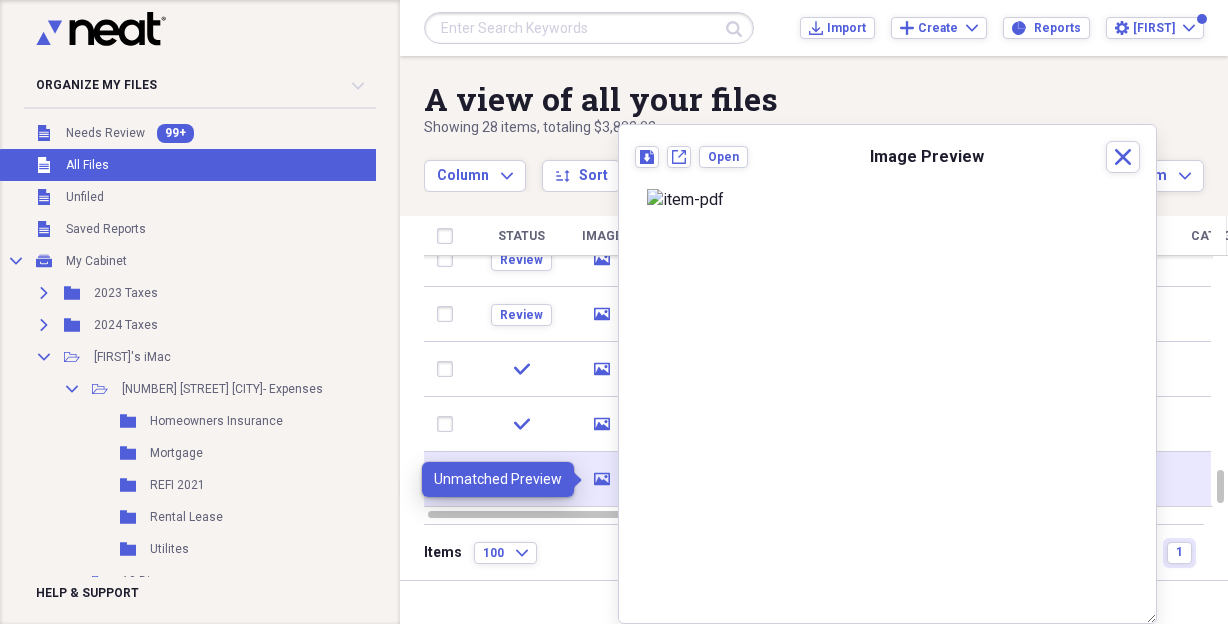 click 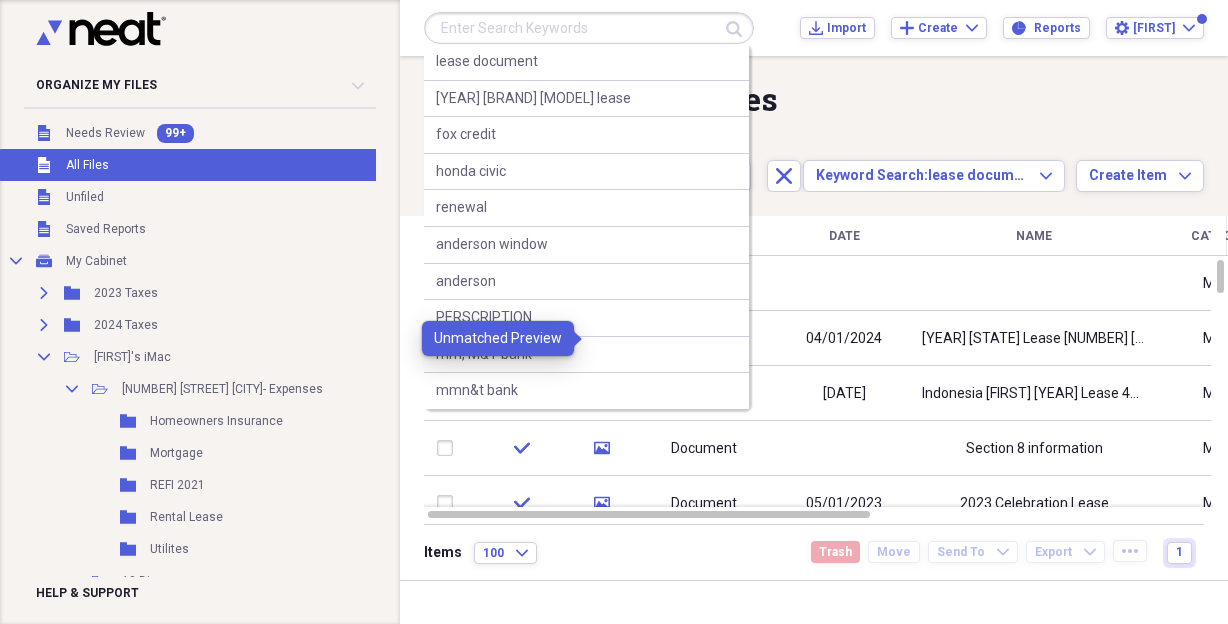 click at bounding box center (589, 28) 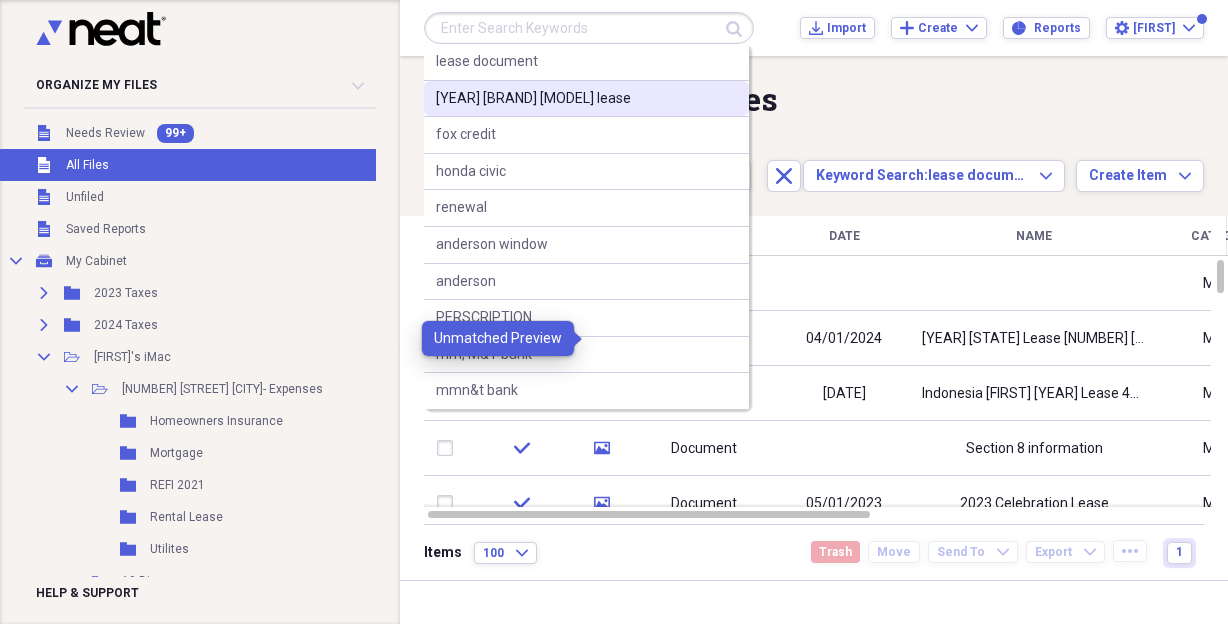 click on "[YEAR] [BRAND] [MODEL] lease" at bounding box center (533, 99) 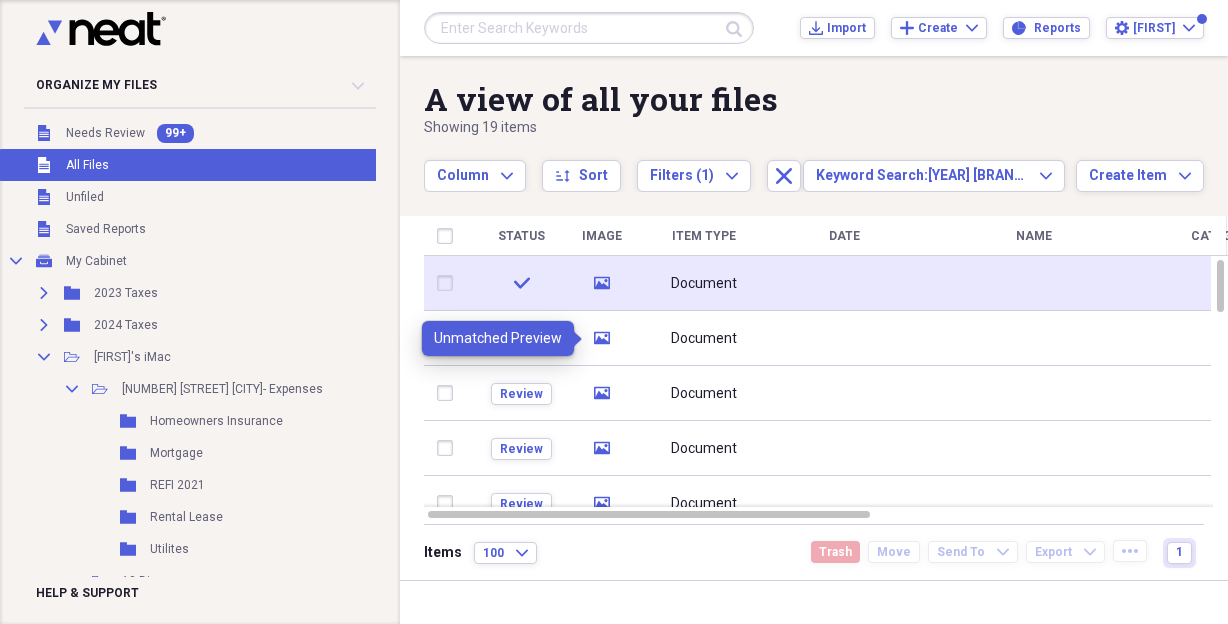 click 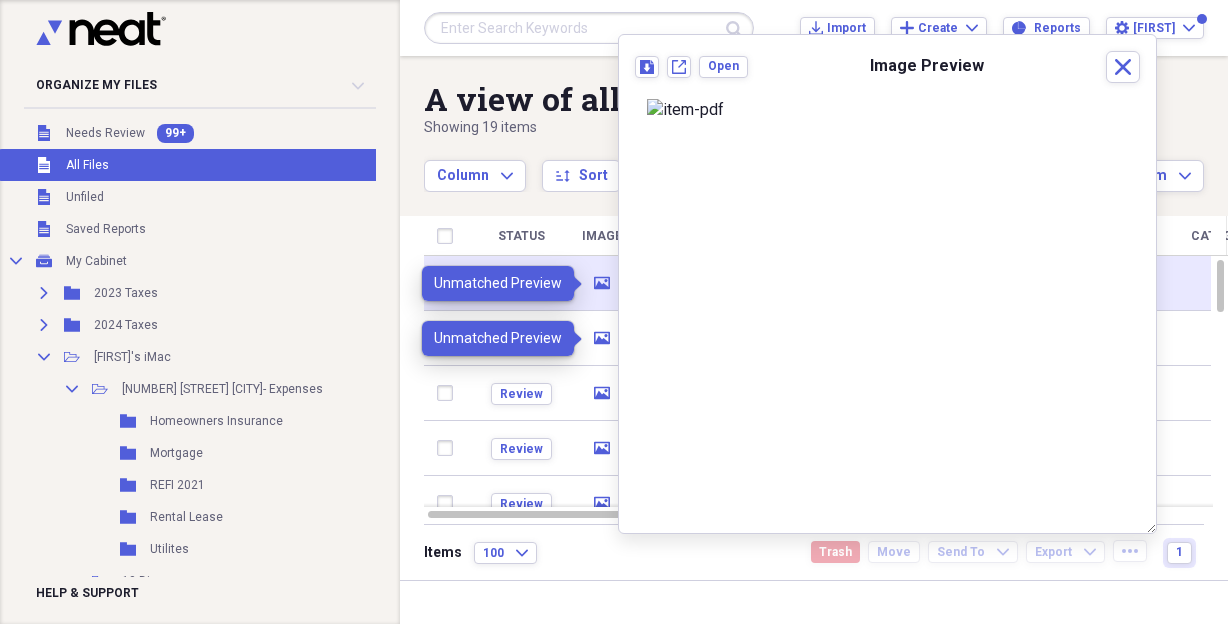 click 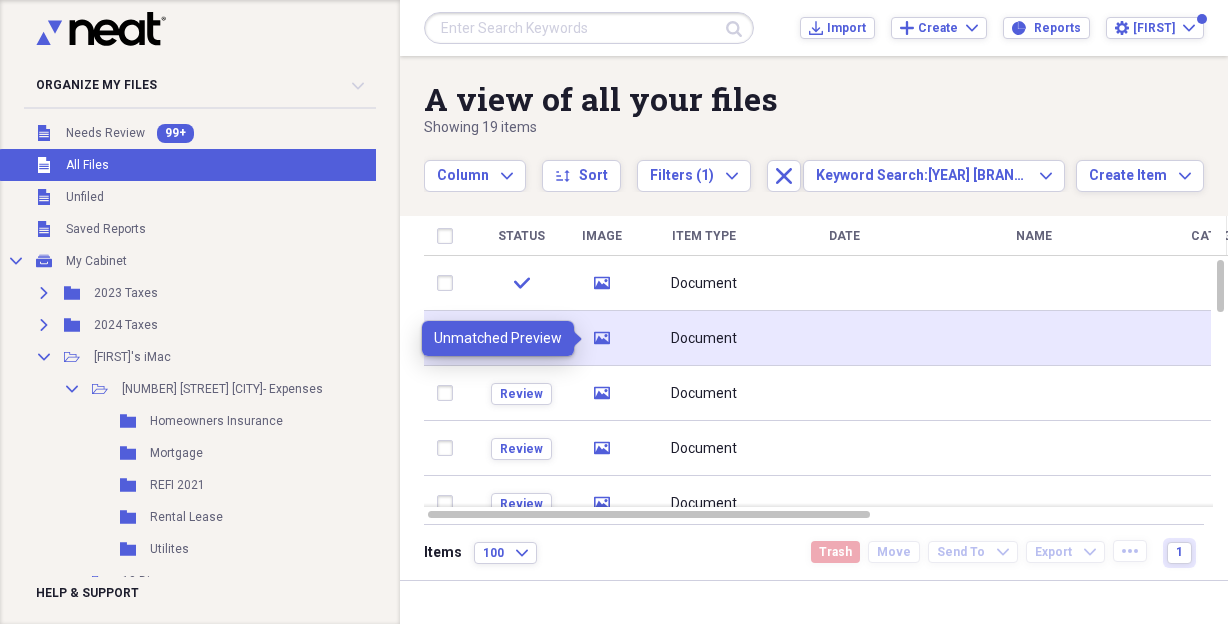 click on "media" 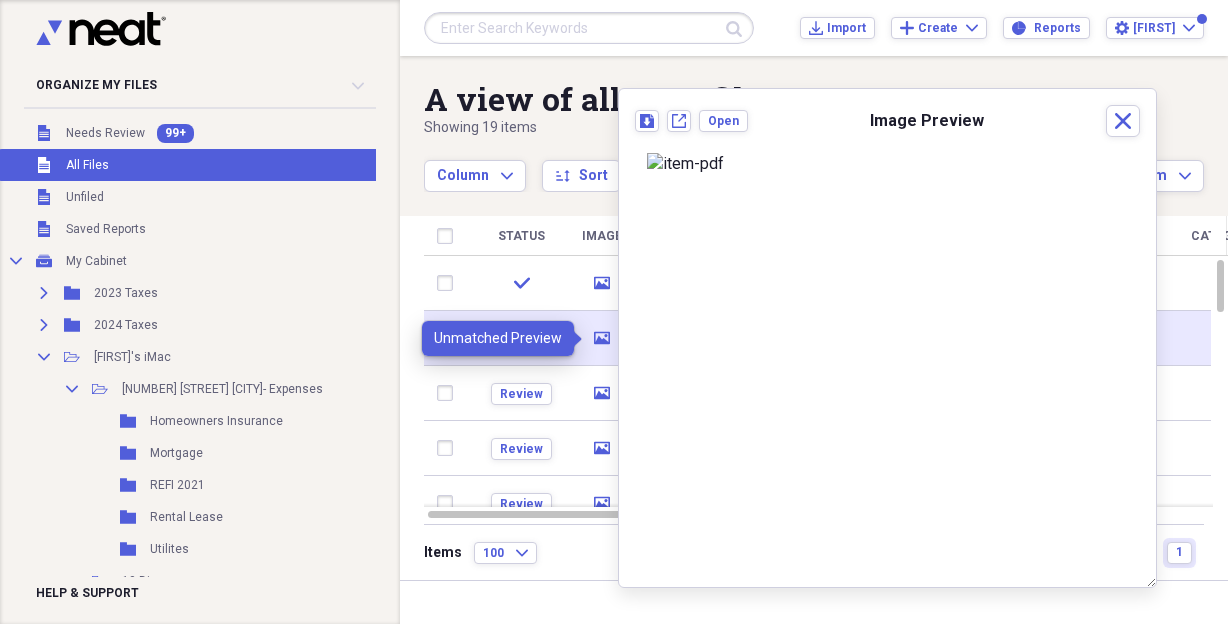 click 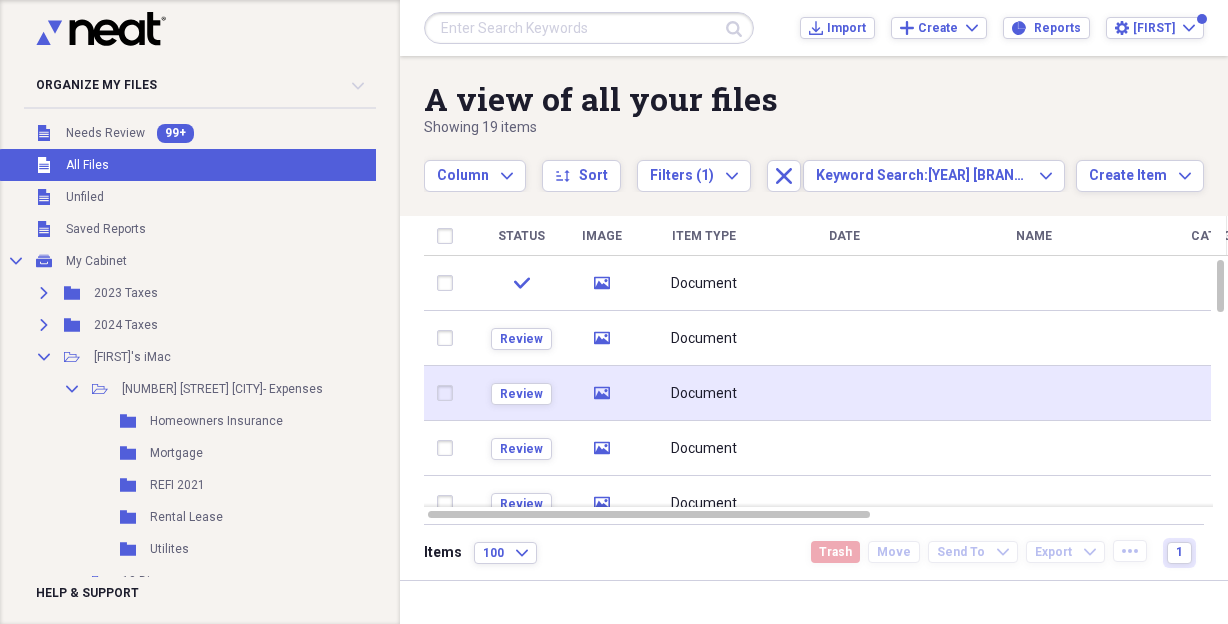 click 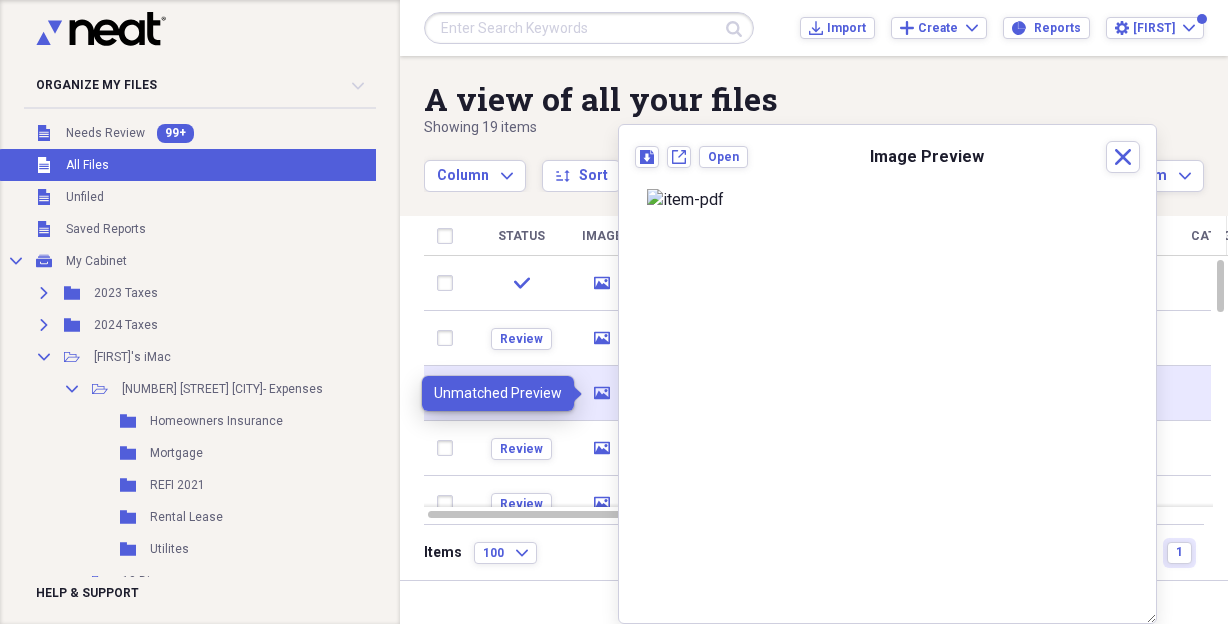 click 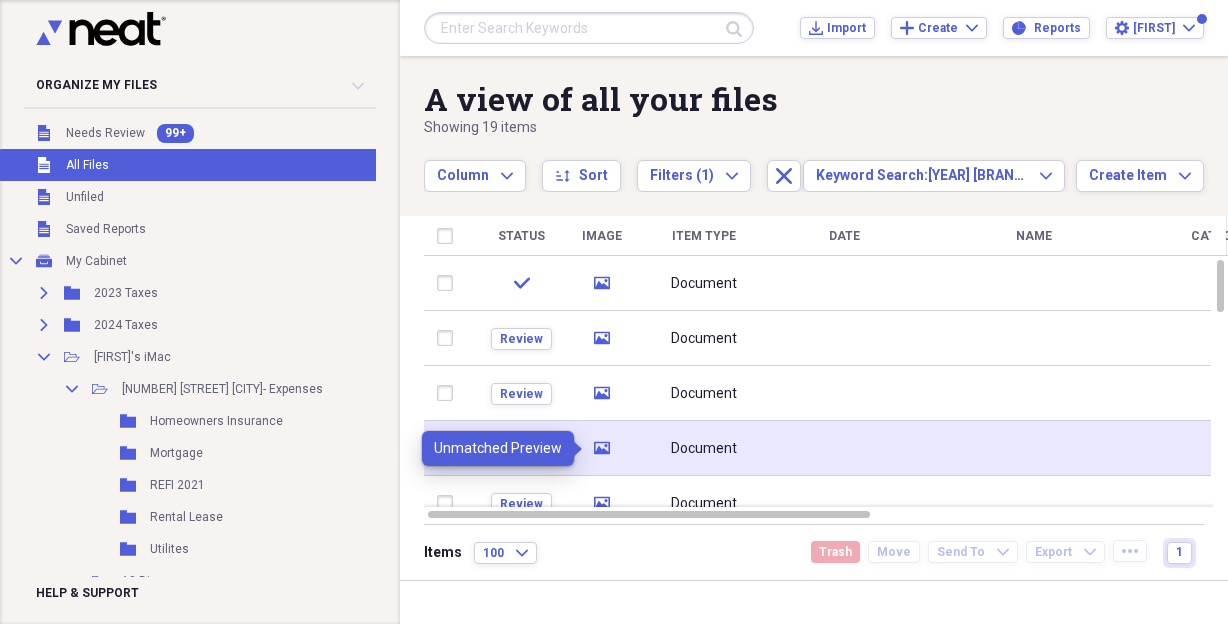 click on "media" 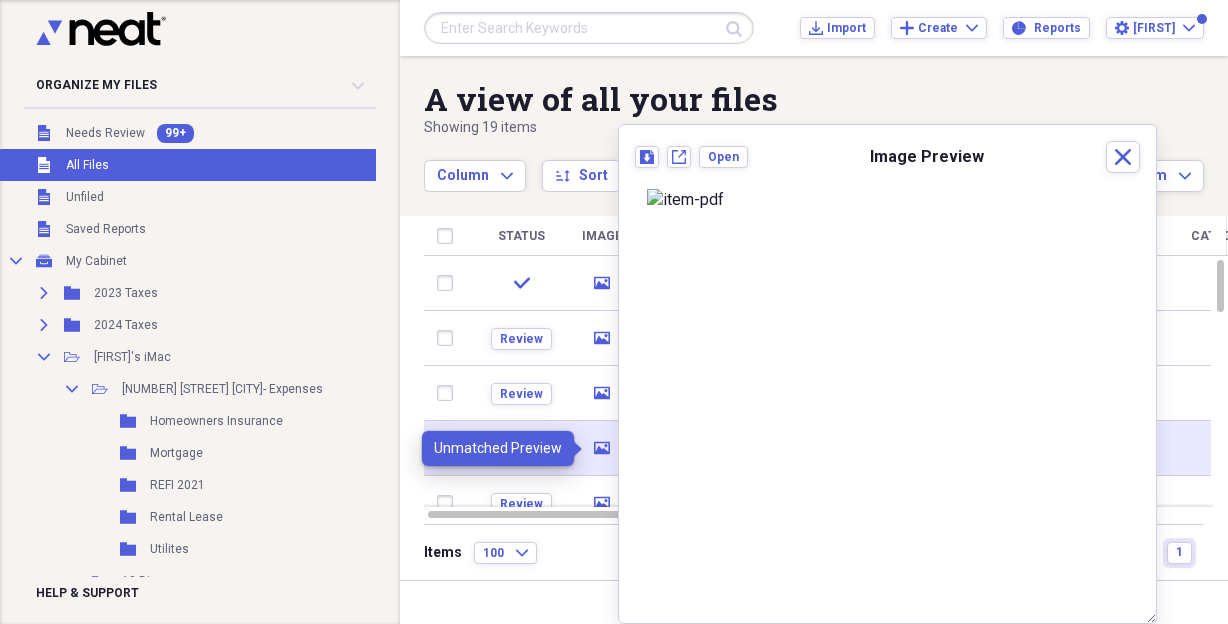 click 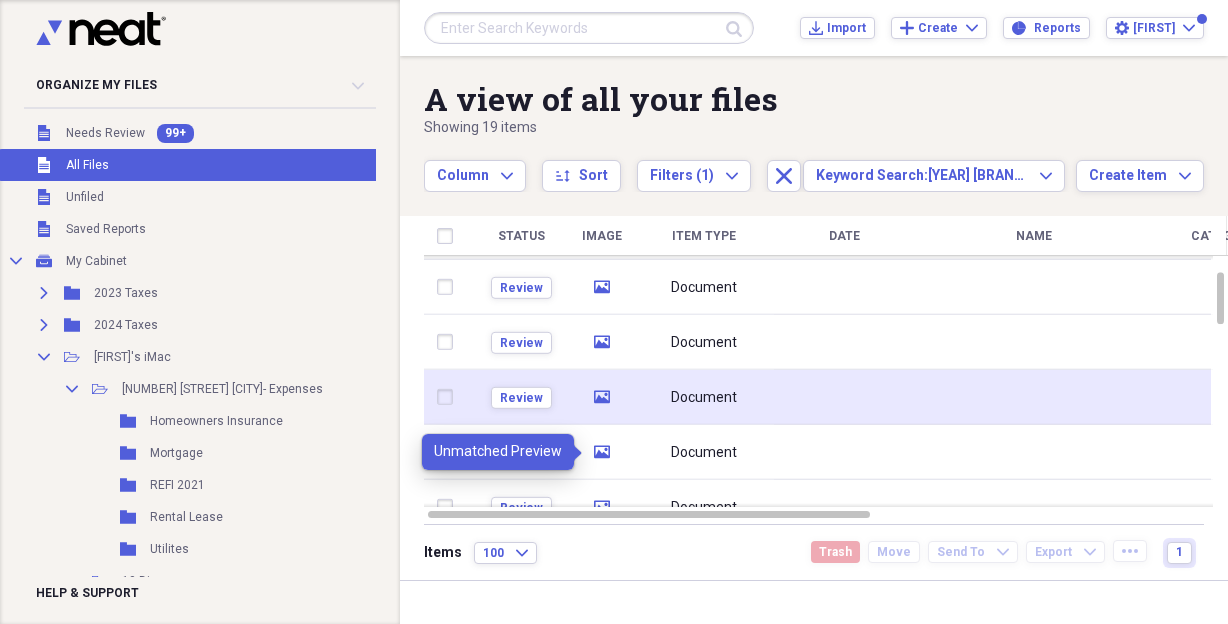 click 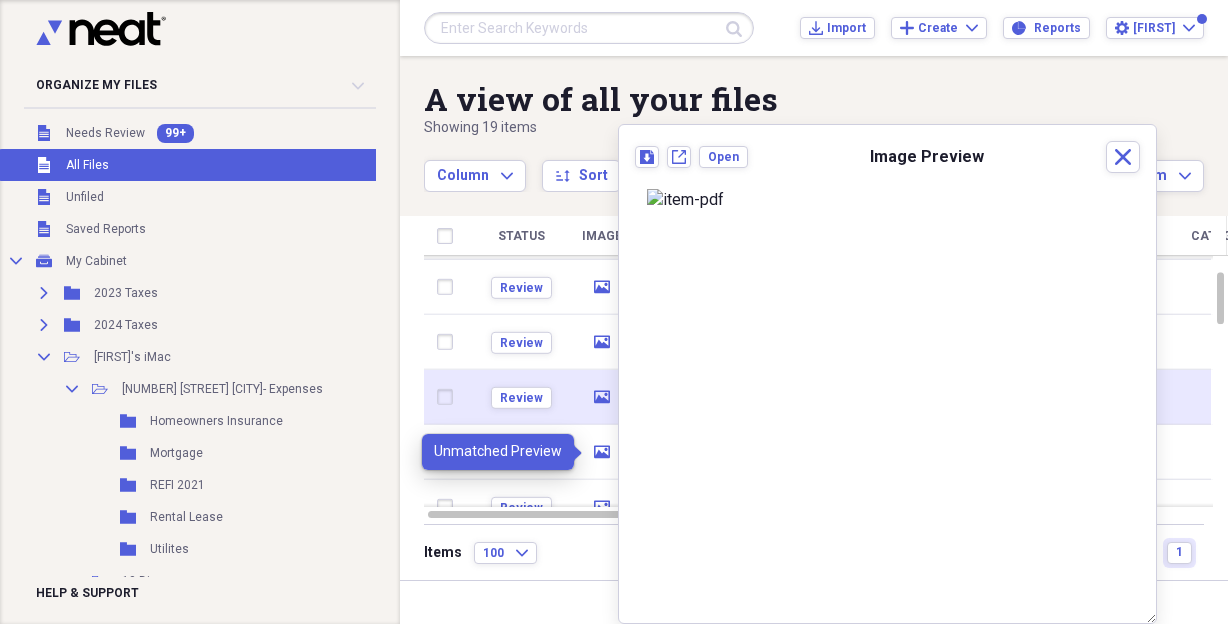 click 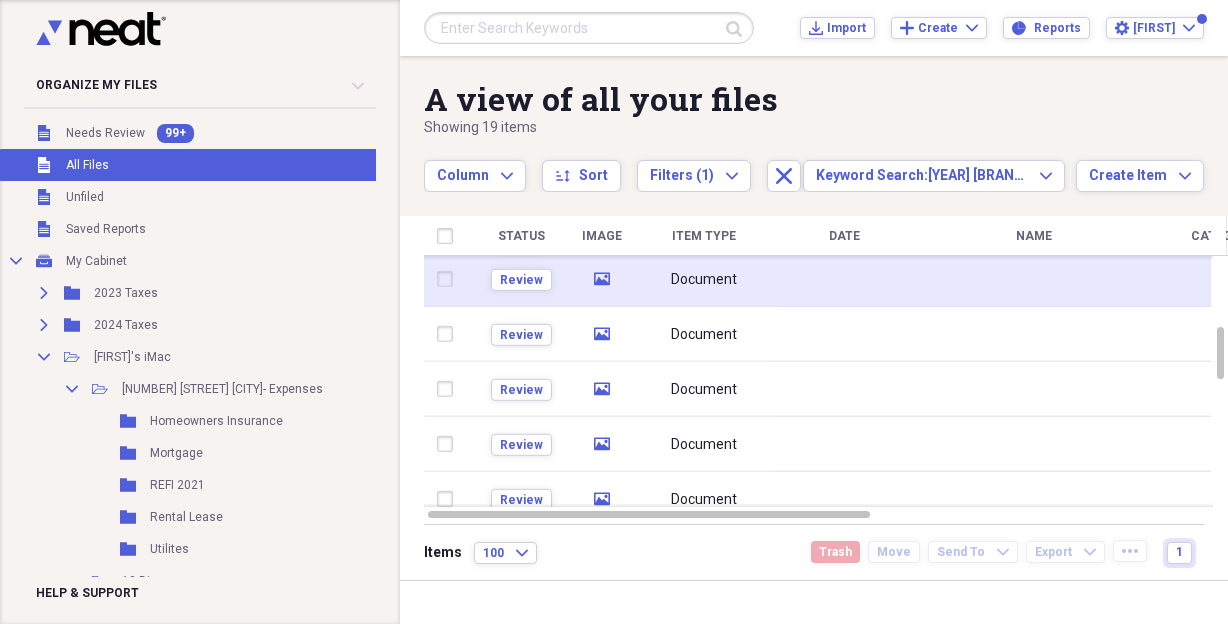 click on "media" 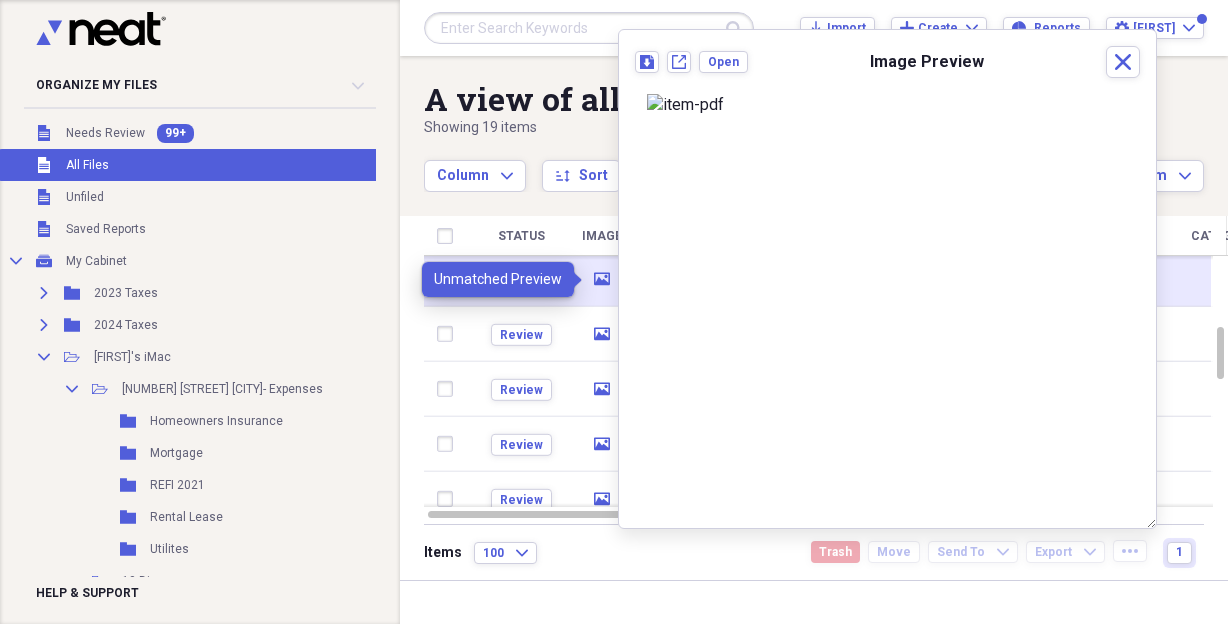 click 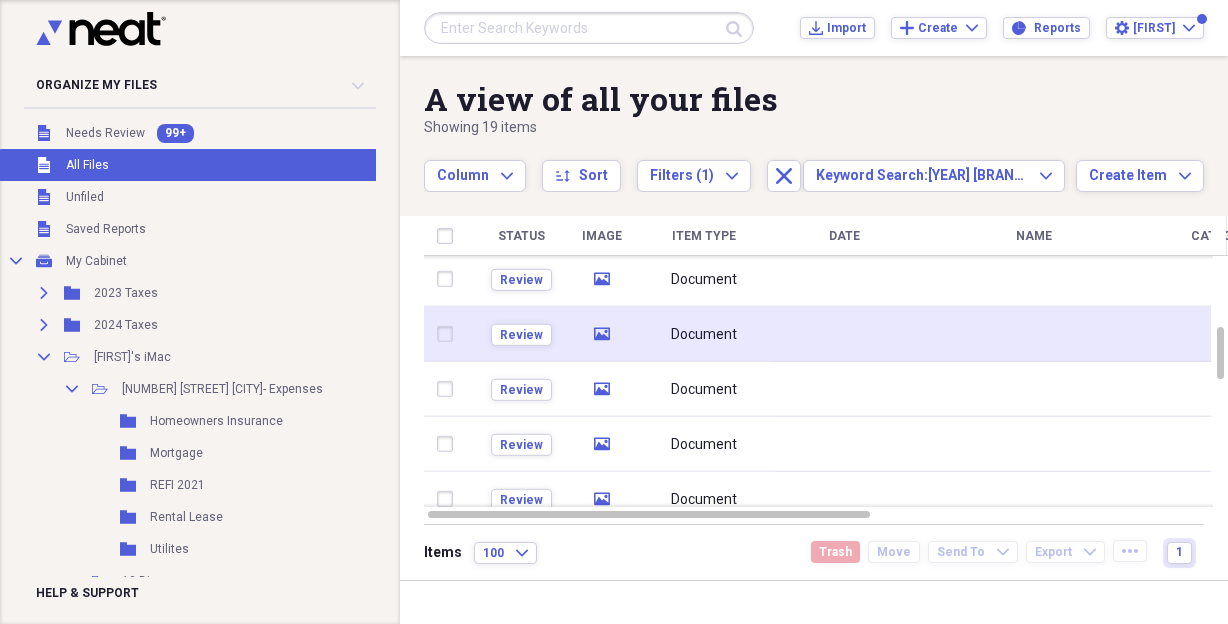 click on "media" 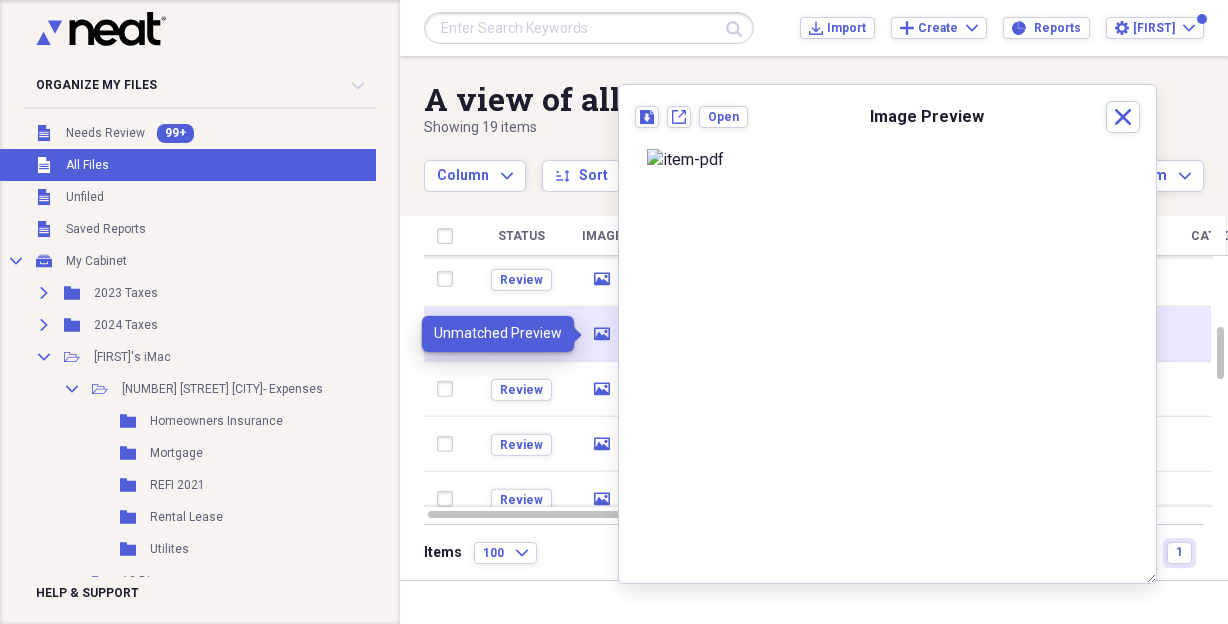 click on "media" 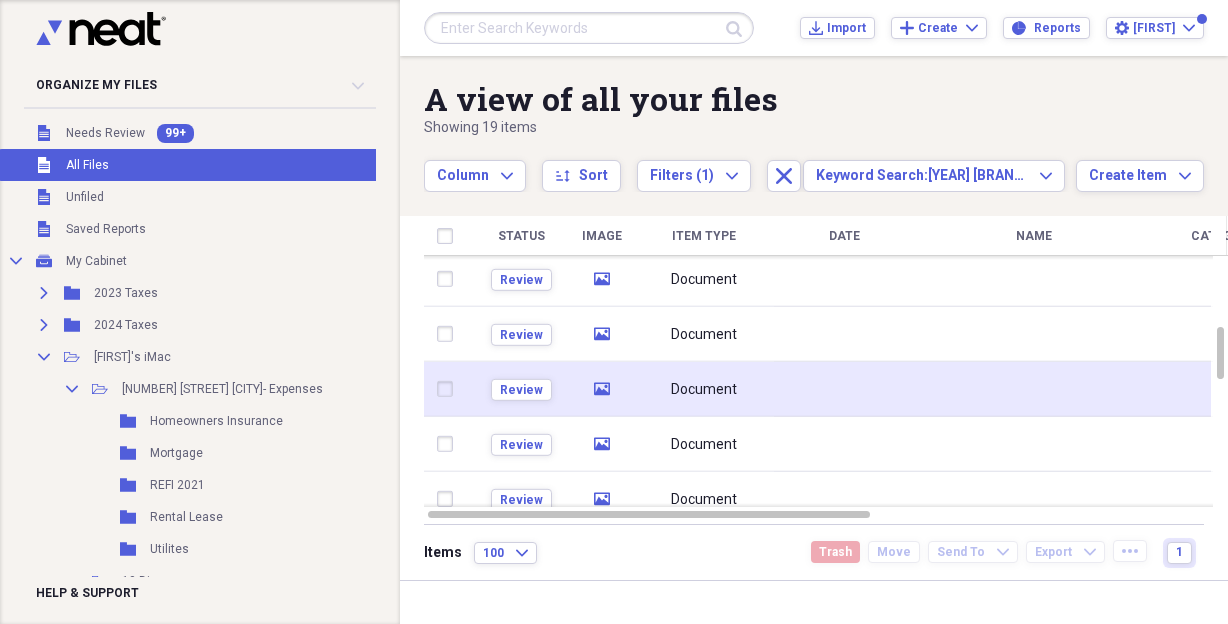 click 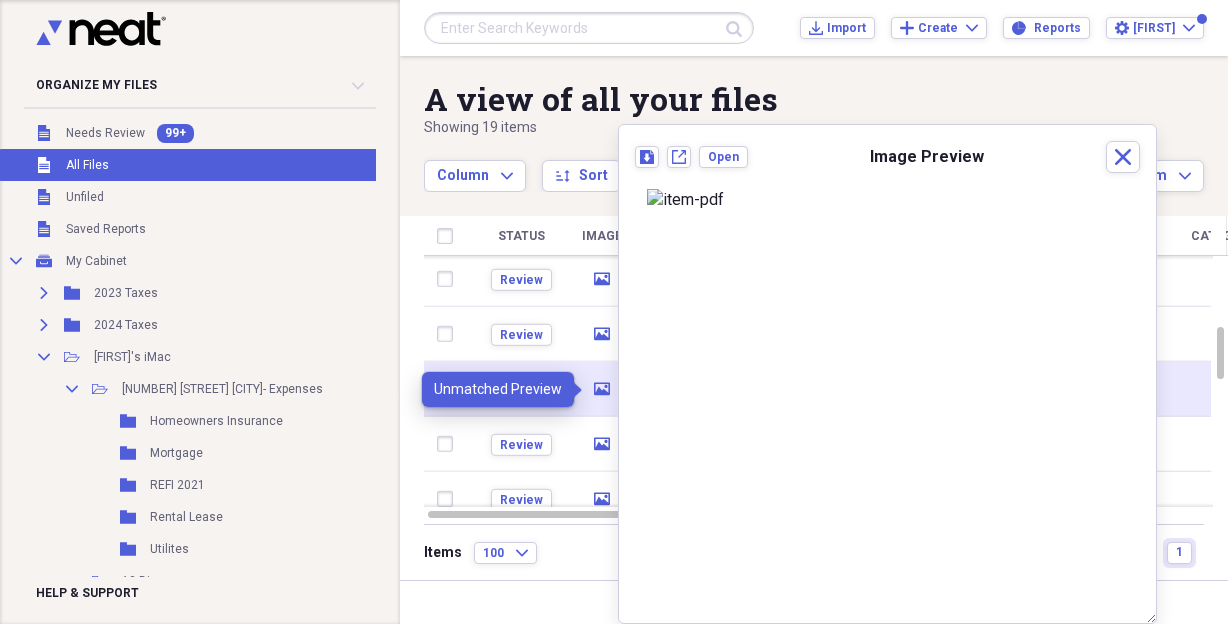 click 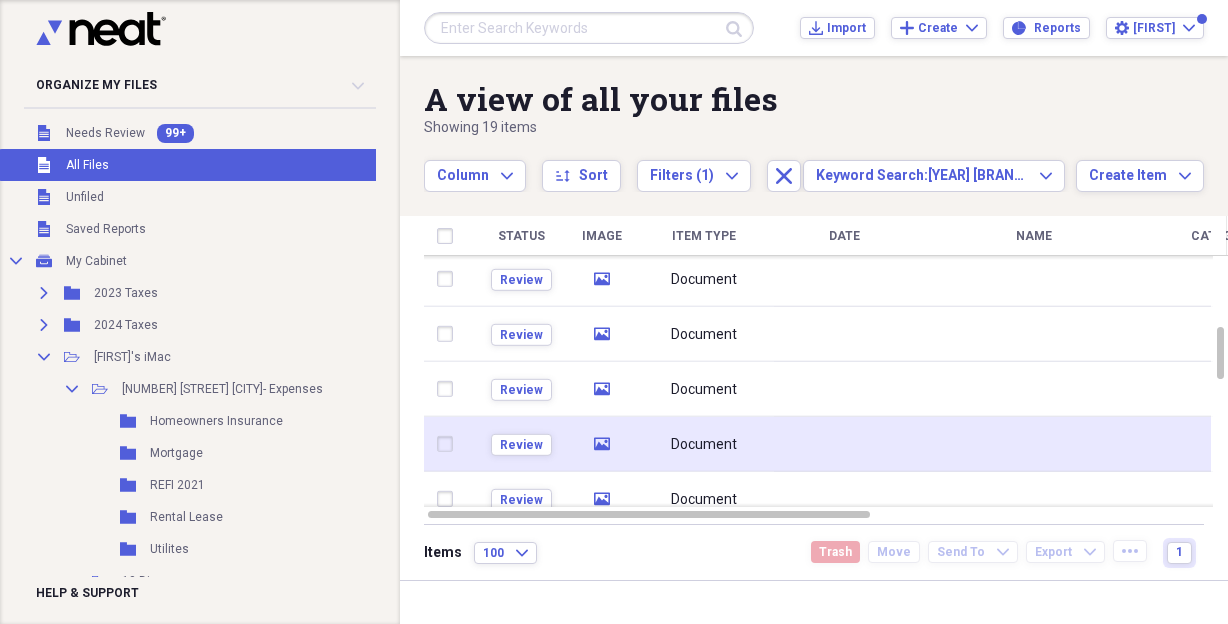 click on "media" at bounding box center [602, 444] 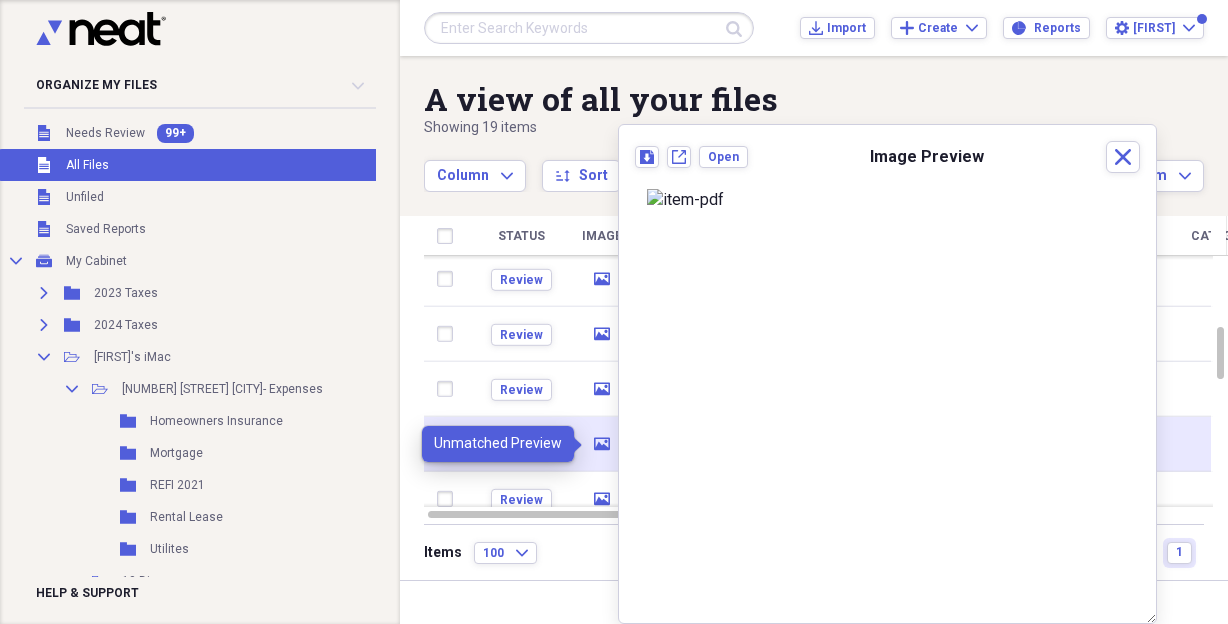 click on "media" at bounding box center (602, 444) 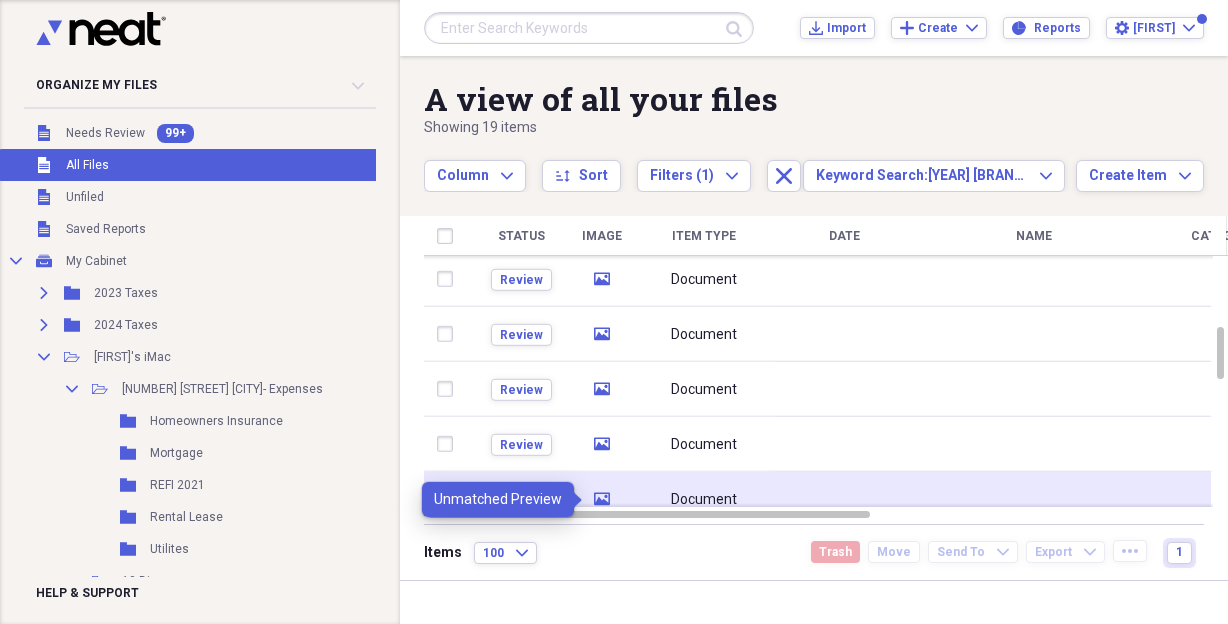 click on "media" 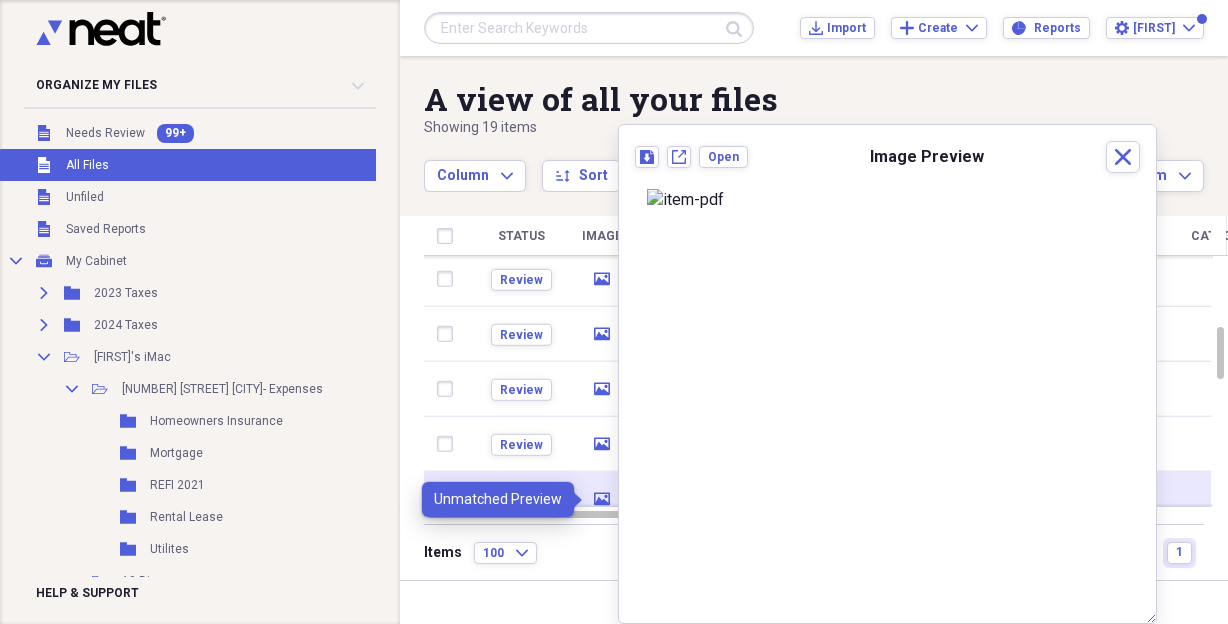 click on "media" 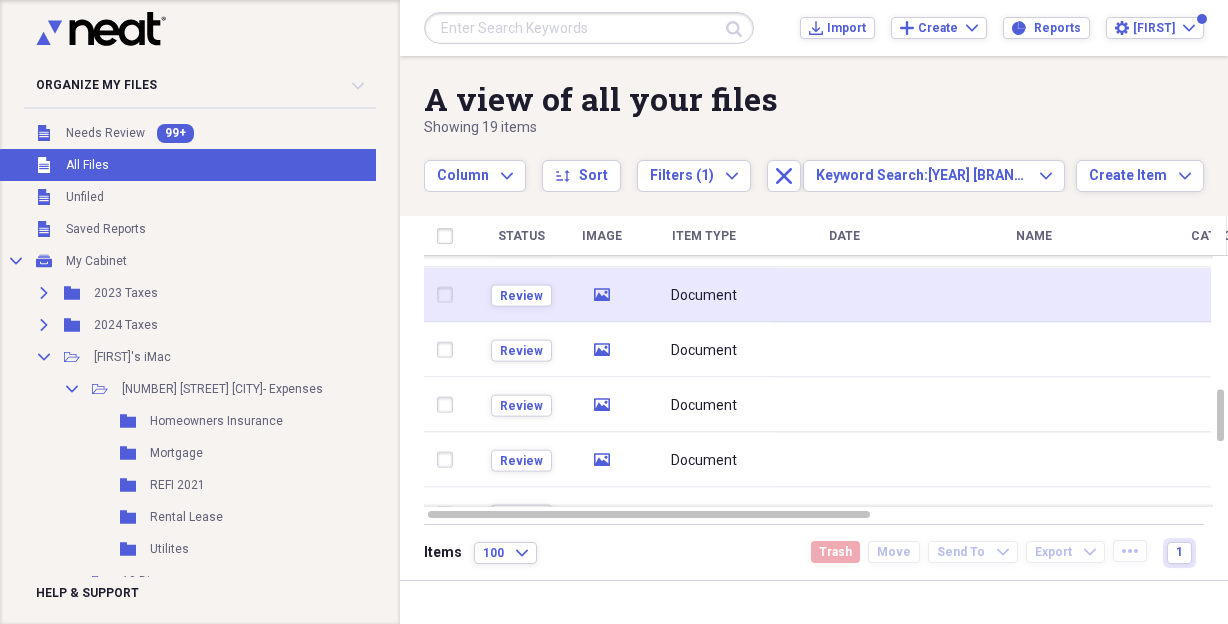 click on "media" at bounding box center [602, 294] 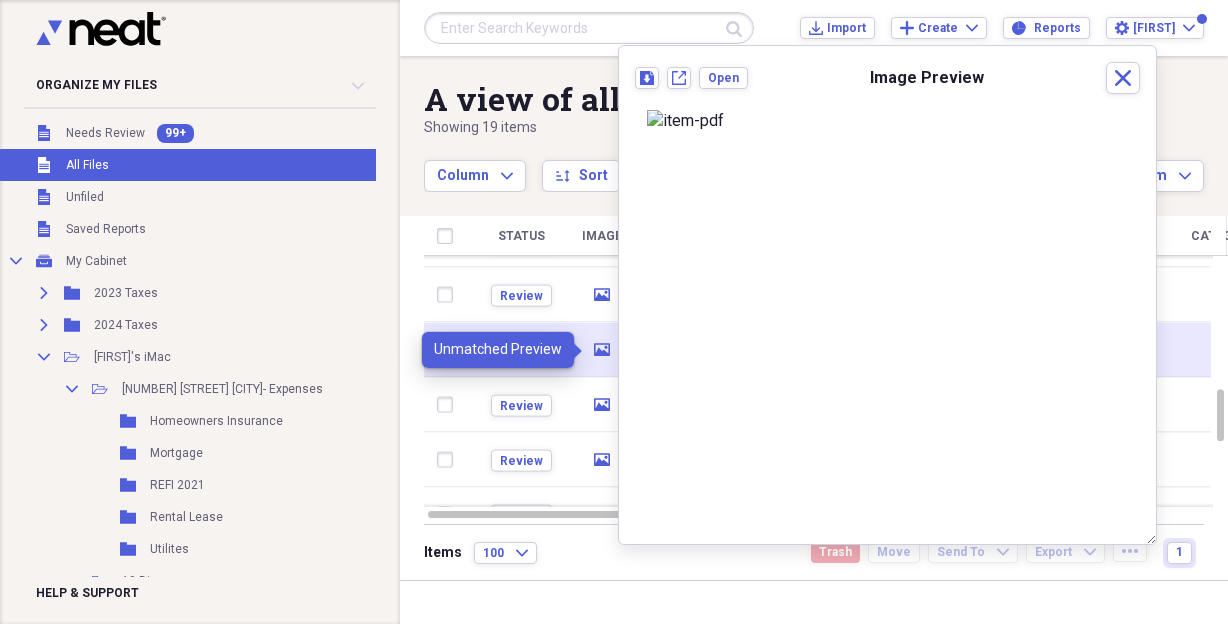 click on "media" 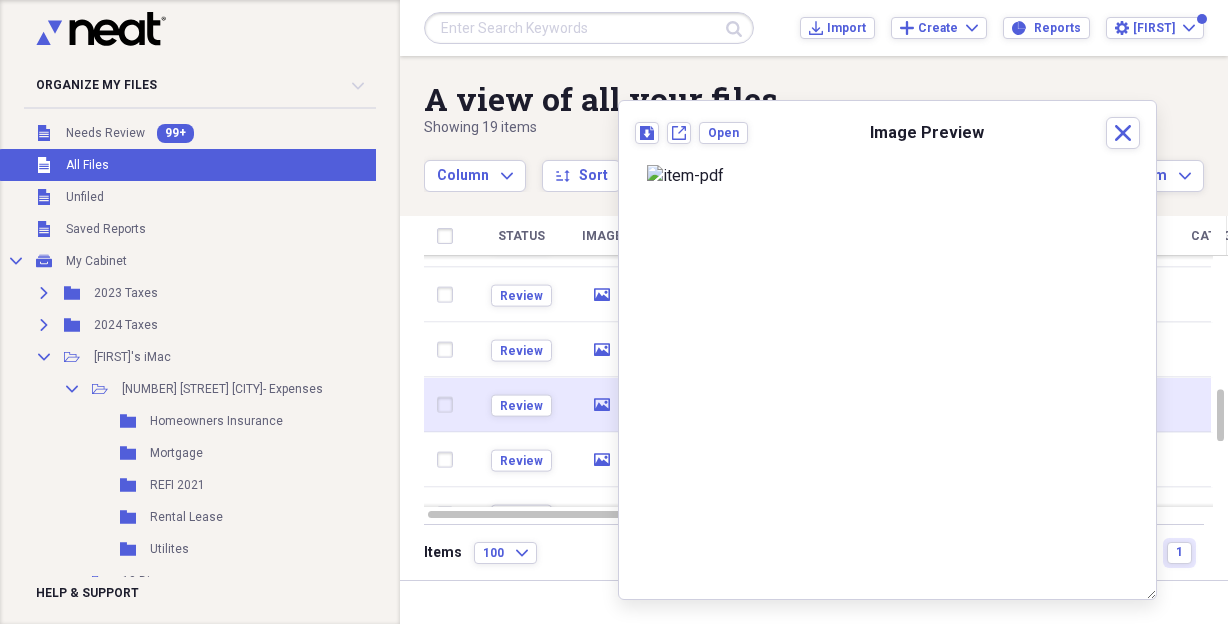 click 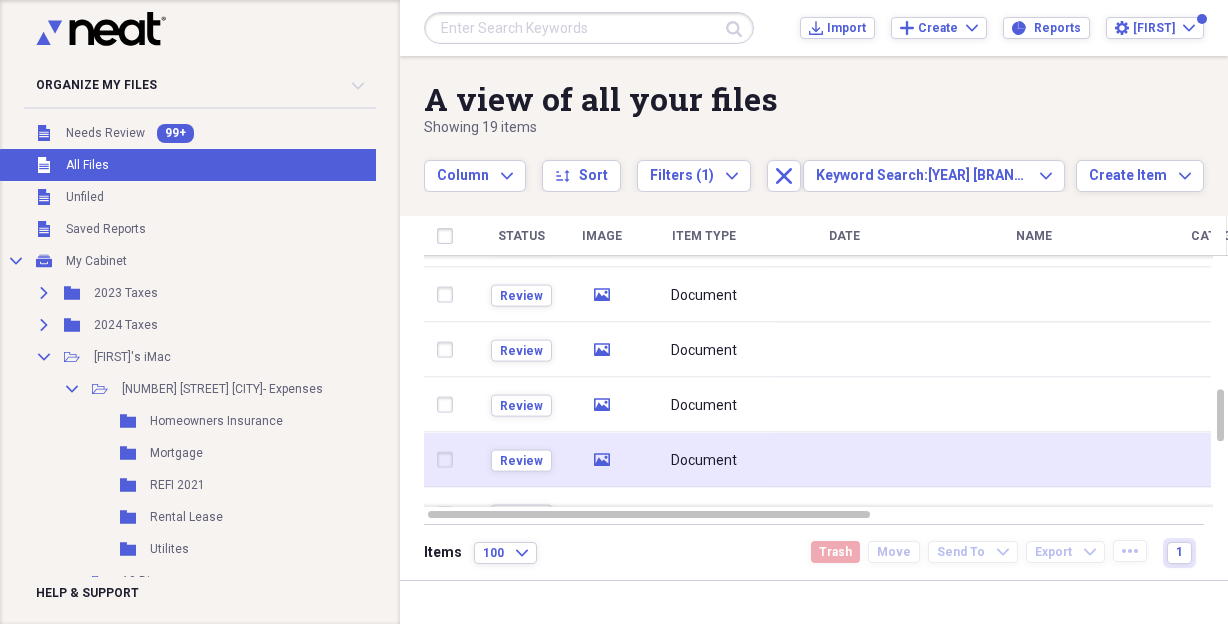 click 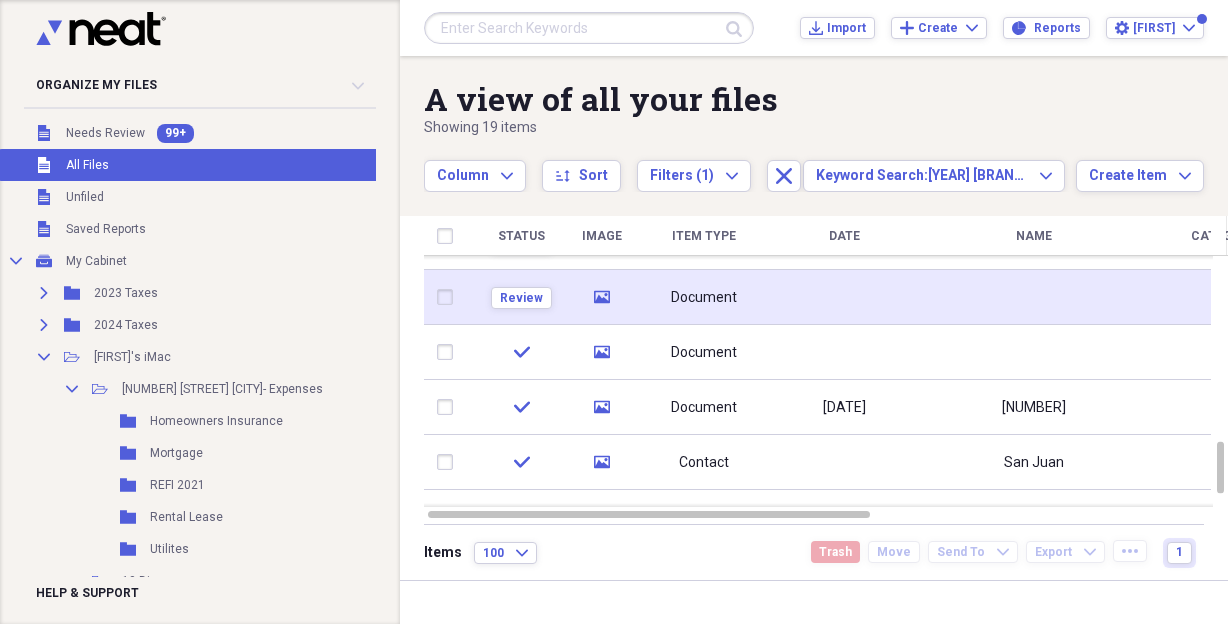 click 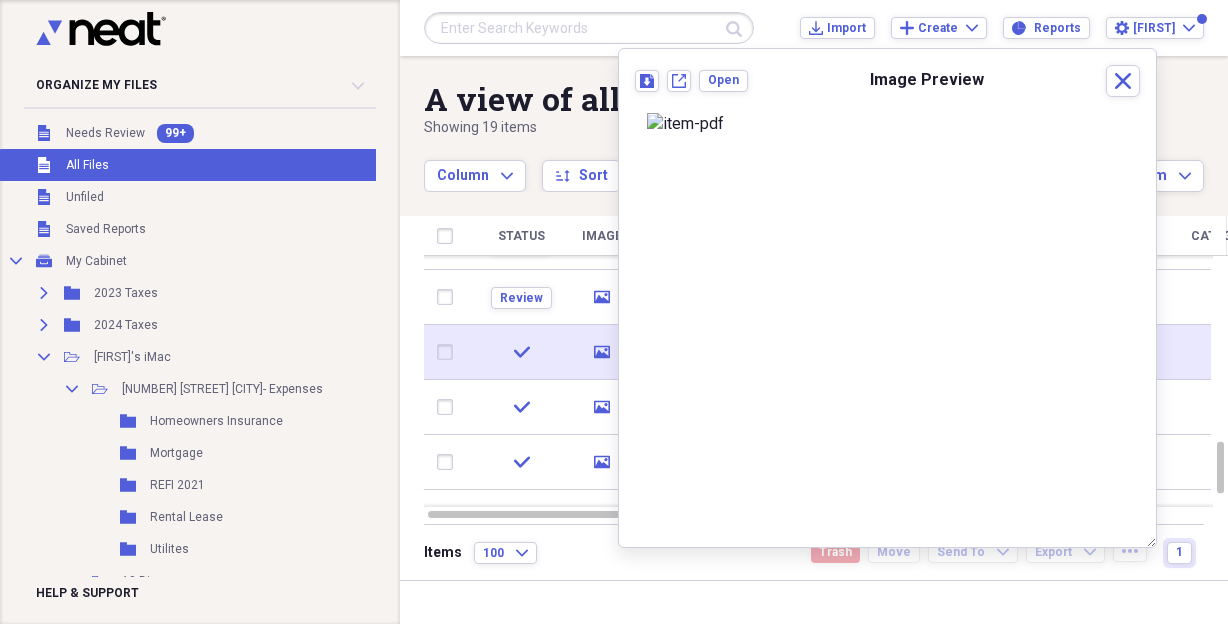 click on "media" 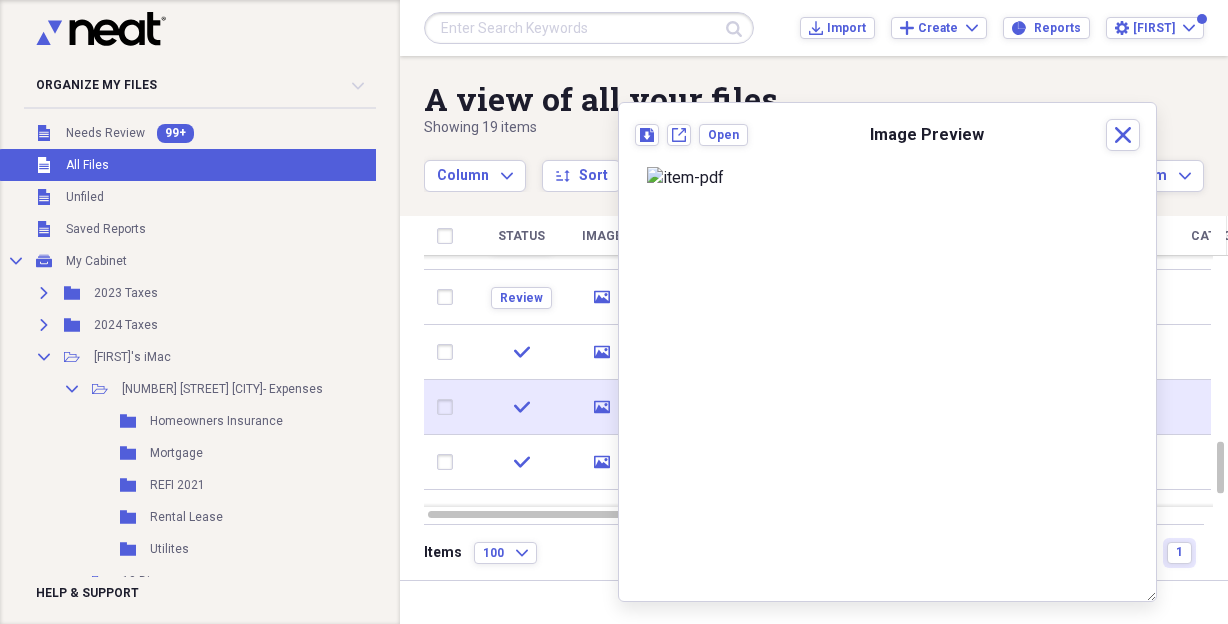 click on "media" 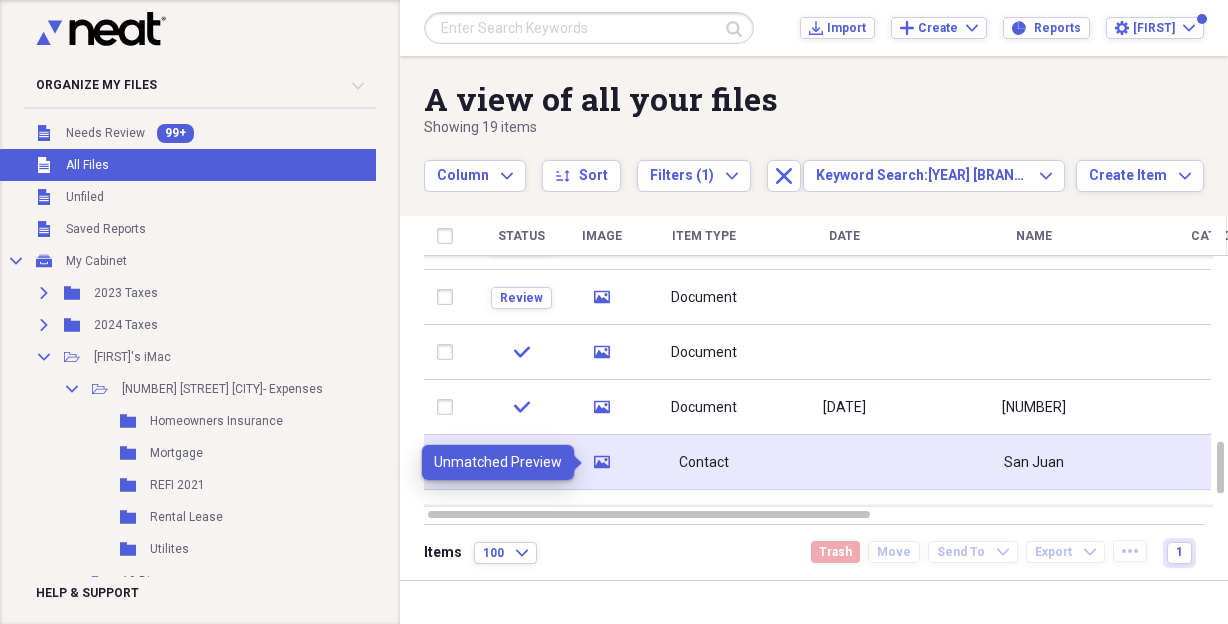 click 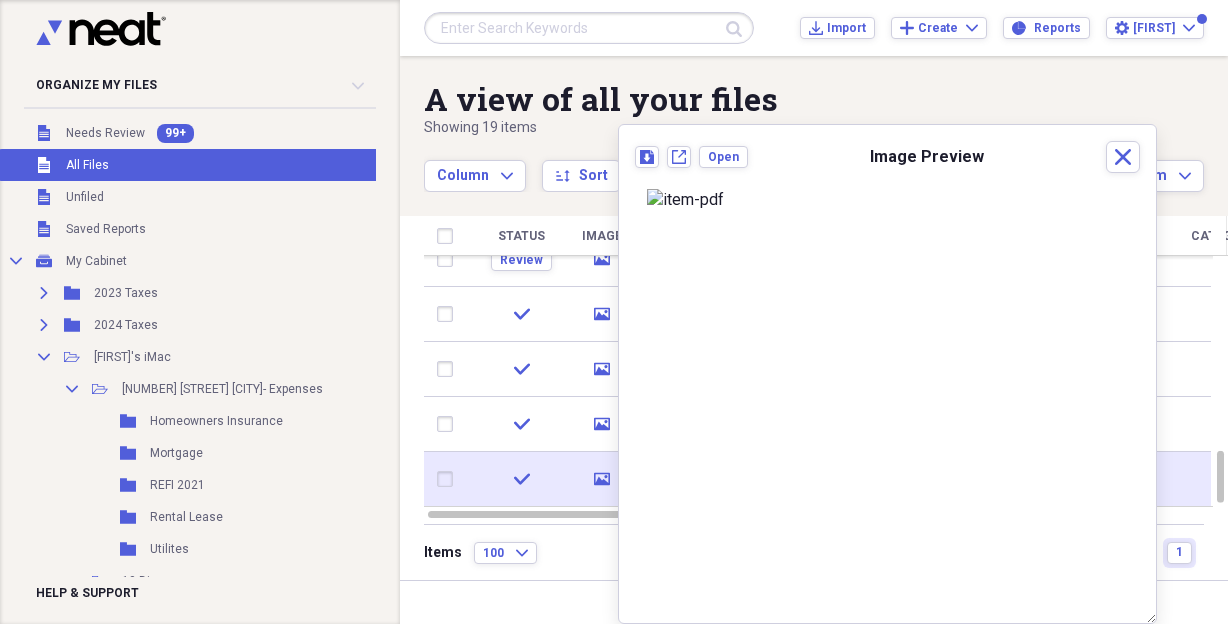 click on "media" 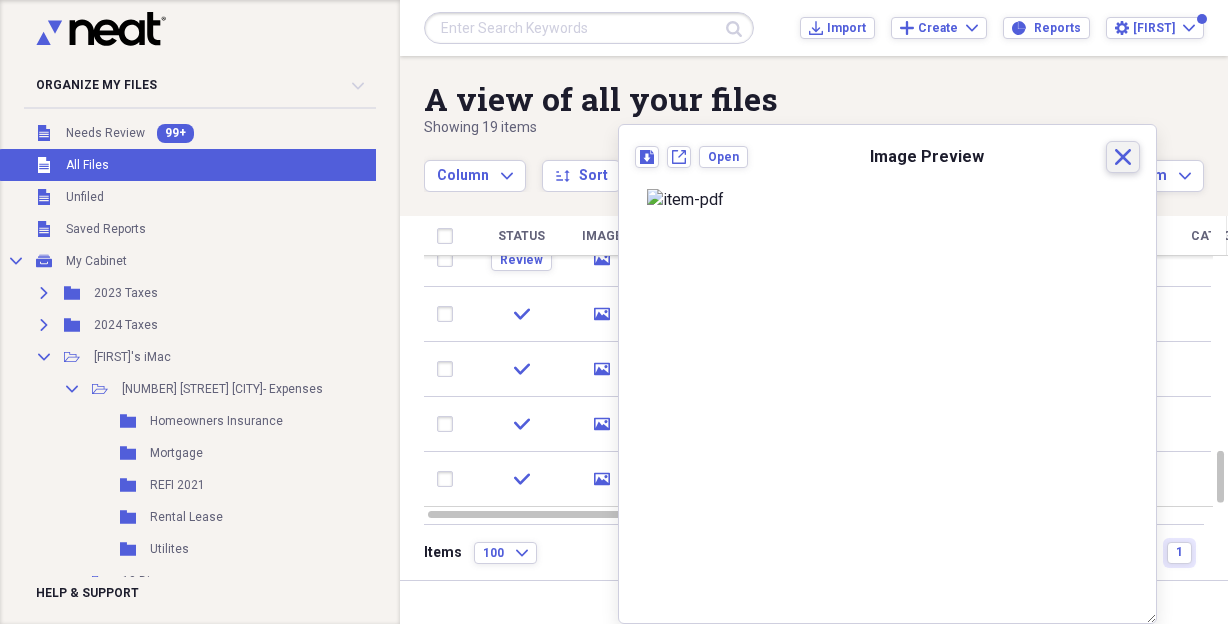 click on "Close" 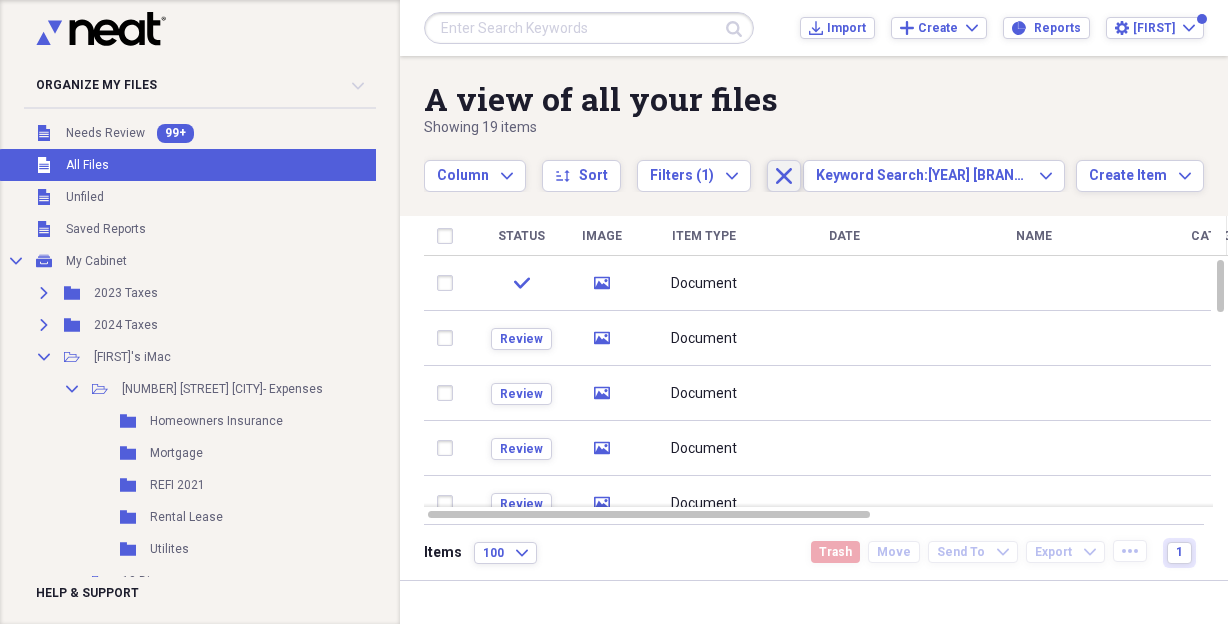 click on "Close" 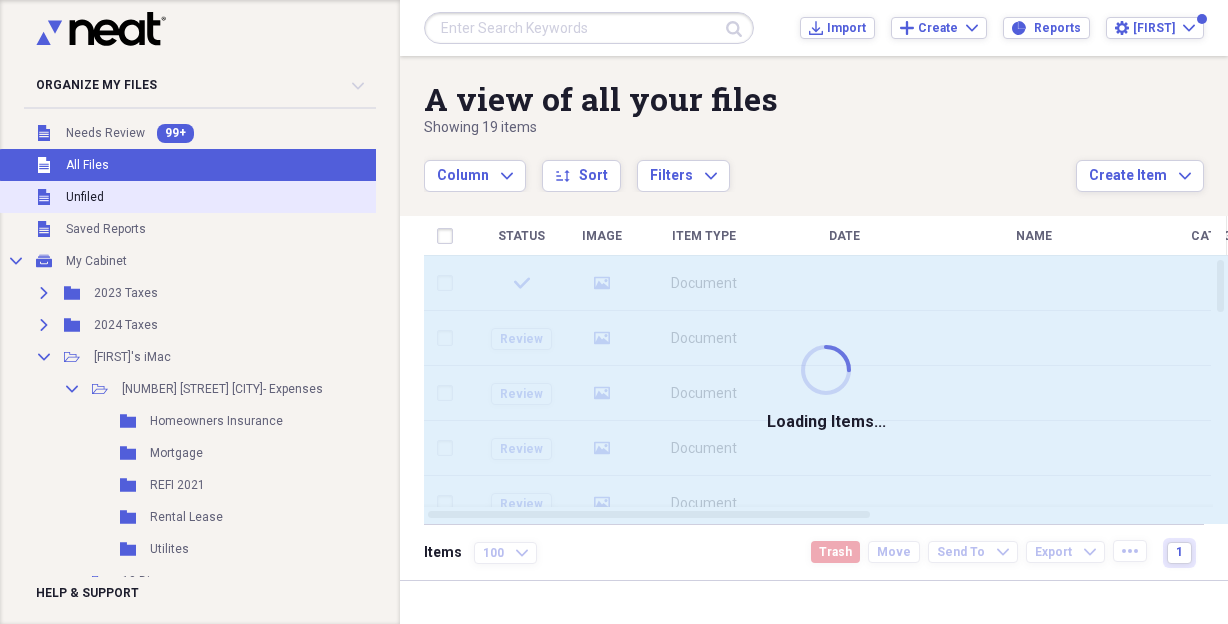 click on "Unfiled" at bounding box center (85, 197) 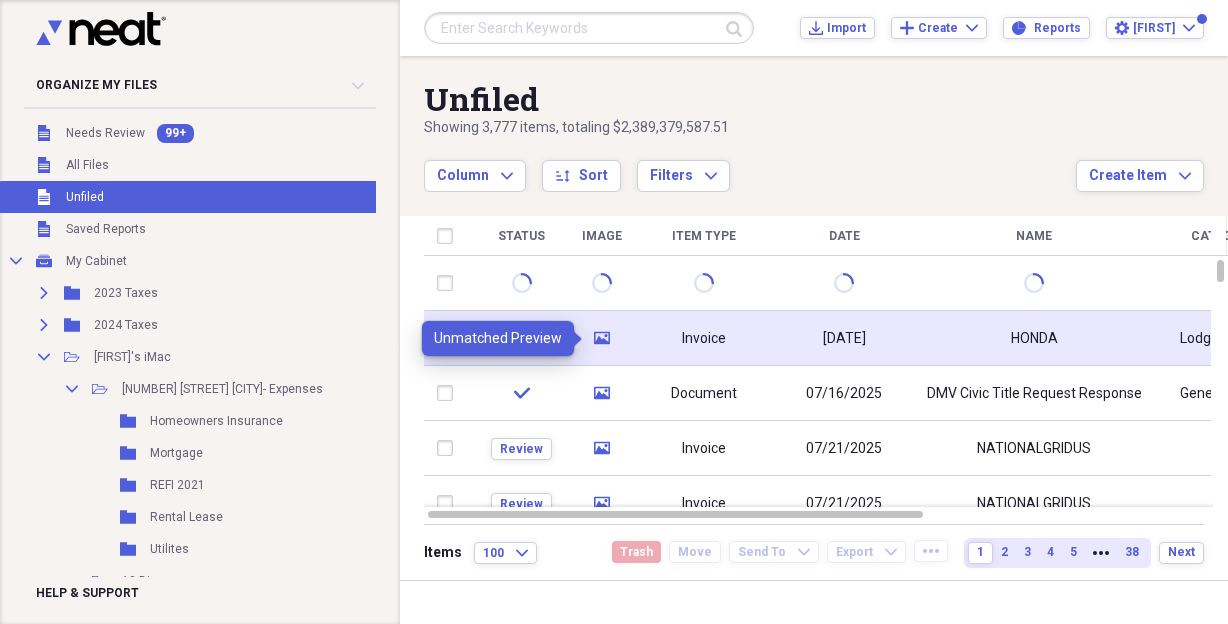 click on "media" 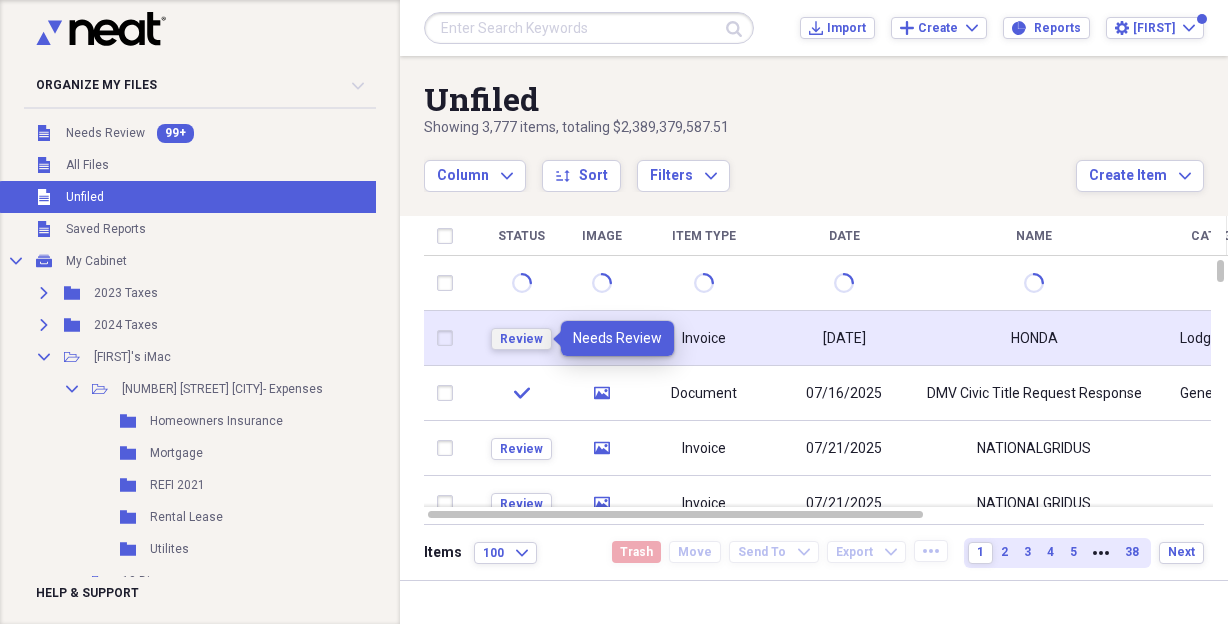 click on "Review" at bounding box center (521, 339) 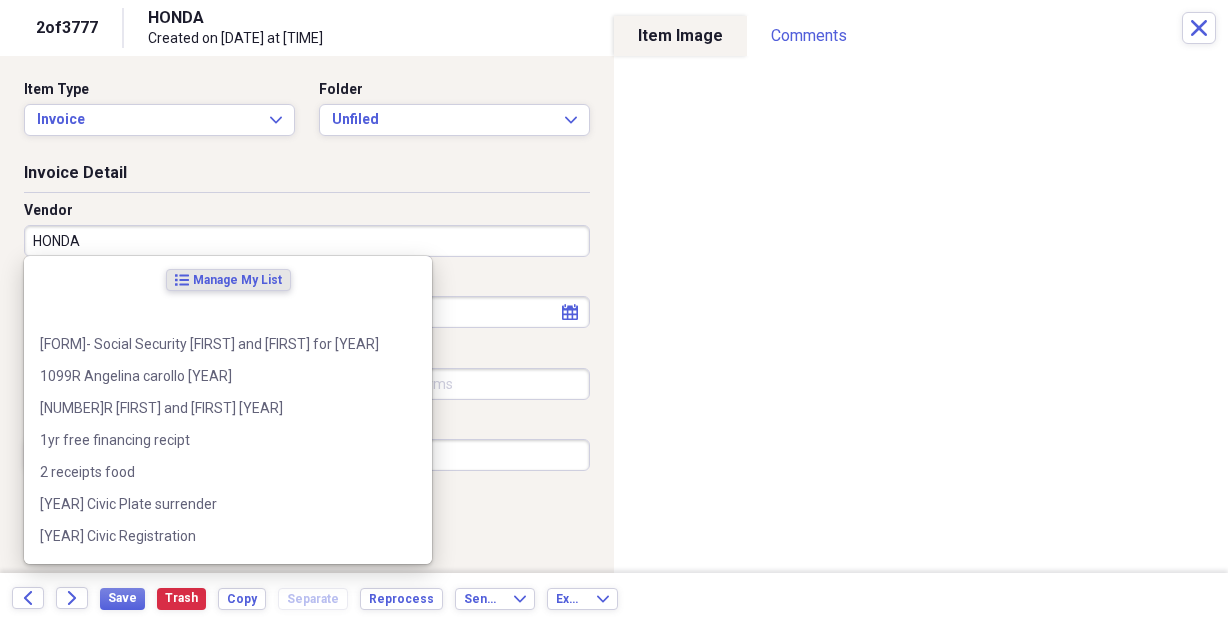click on "HONDA" at bounding box center [307, 241] 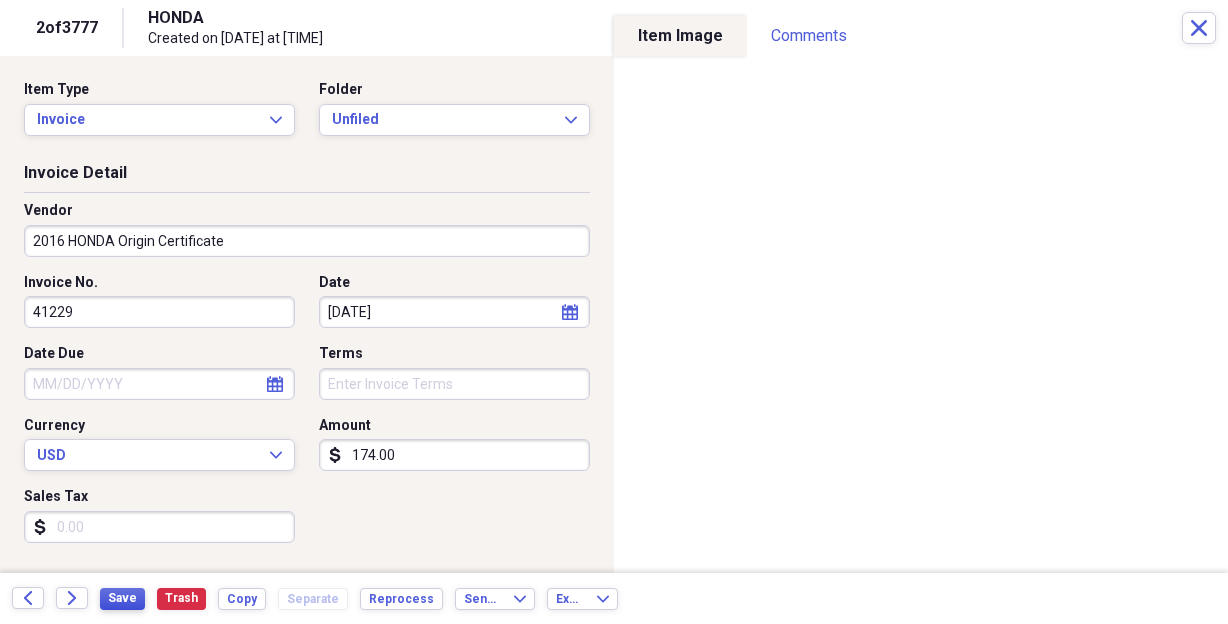 type on "2016 HONDA Origin Certificate" 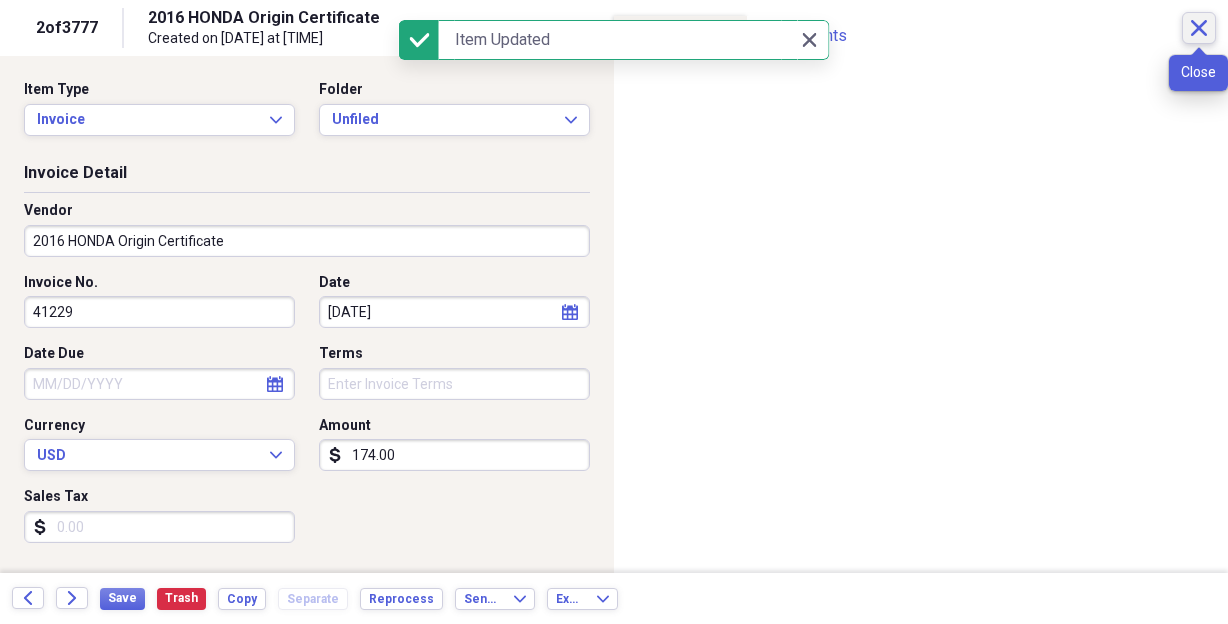 click on "Close" 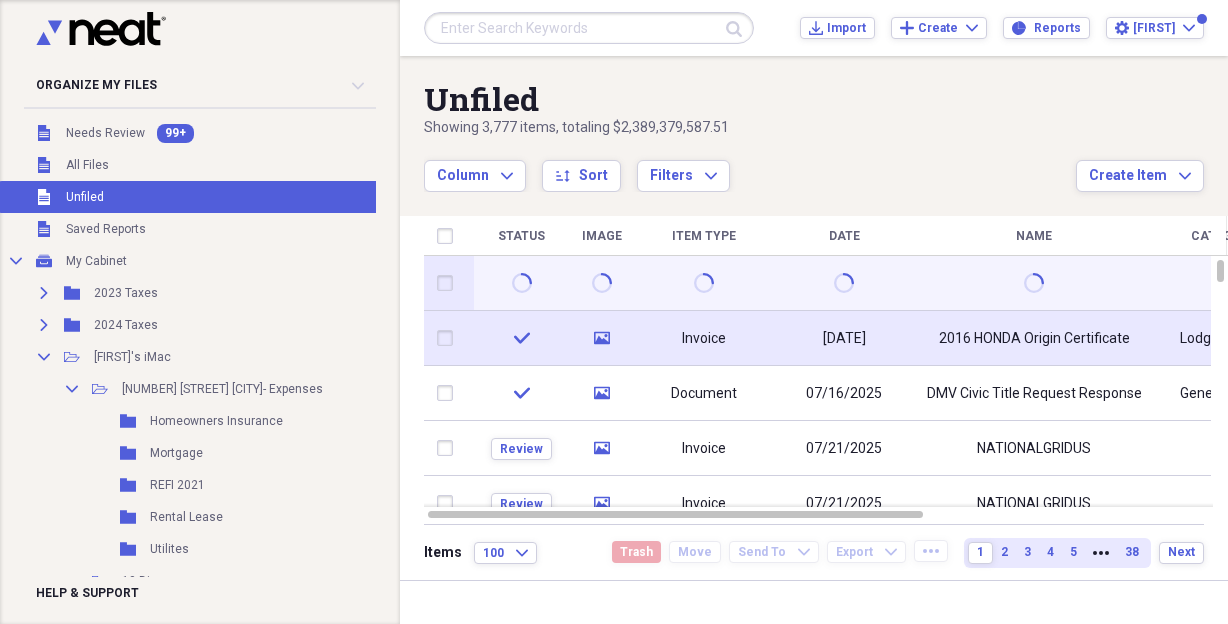 click at bounding box center (521, 283) 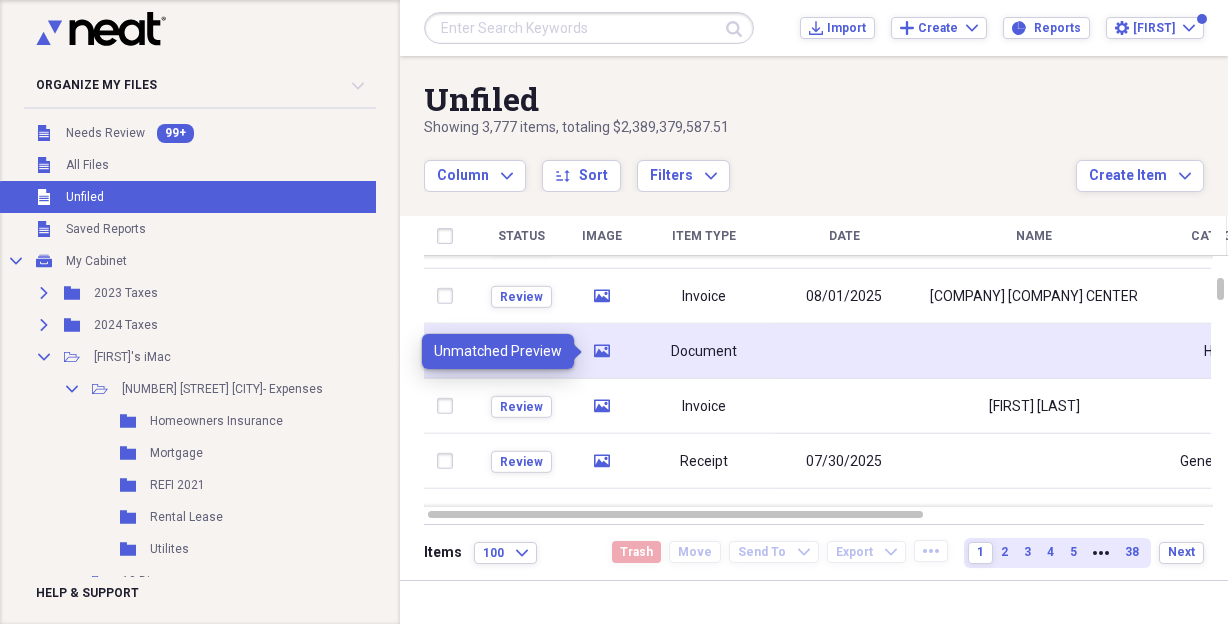 click on "media" 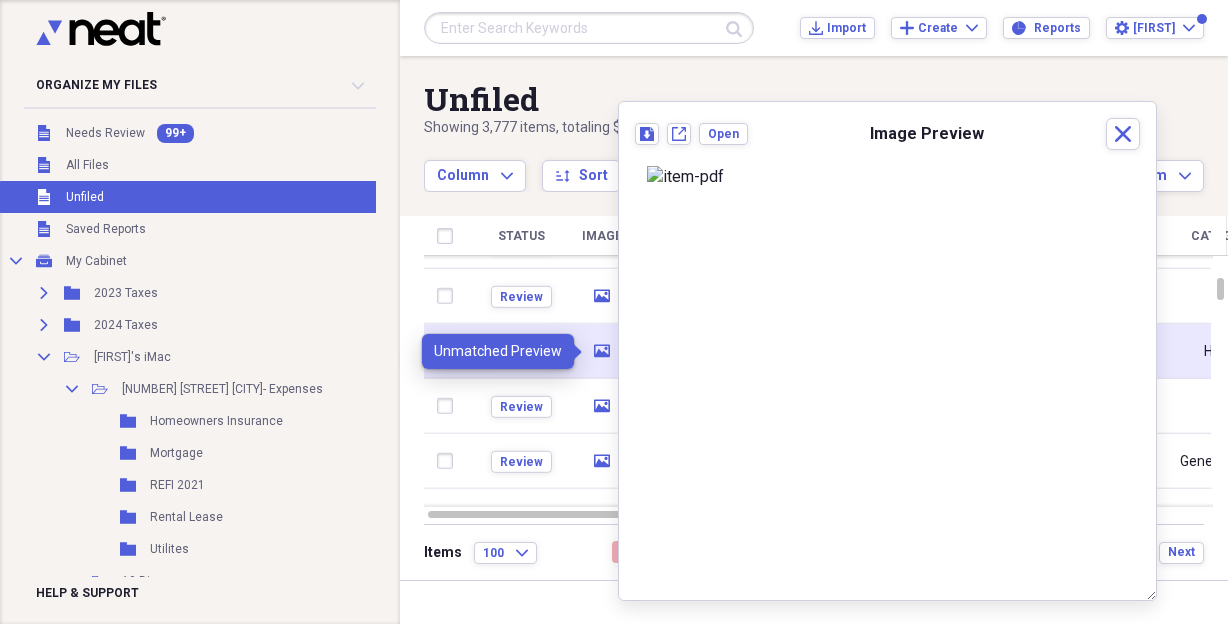 click 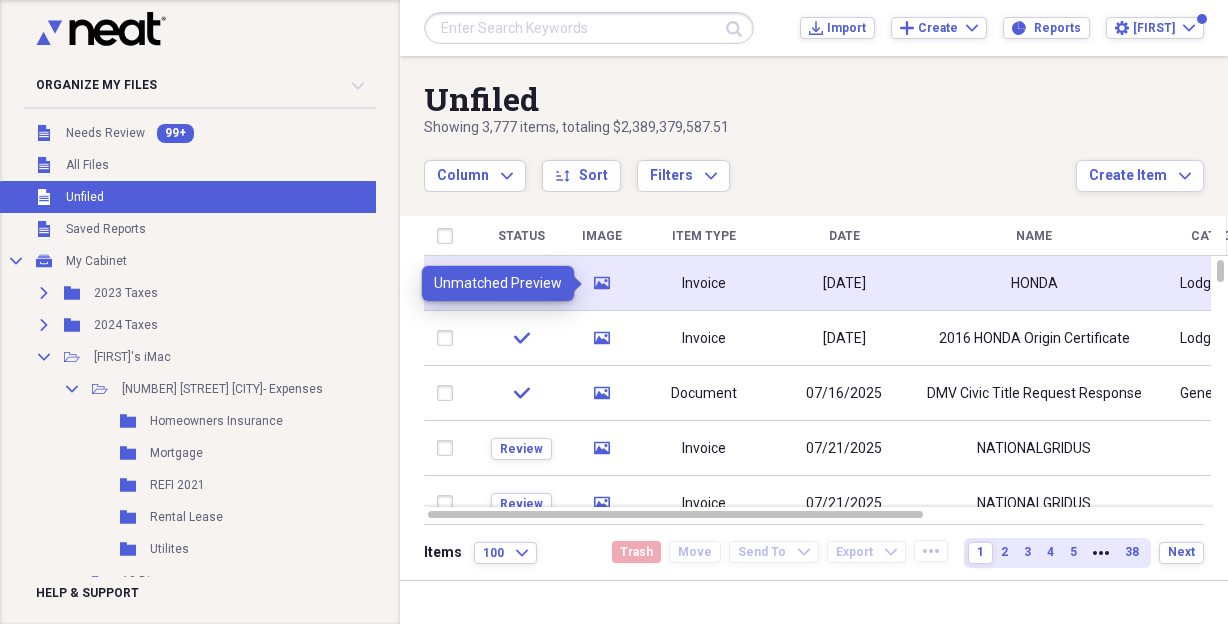 click 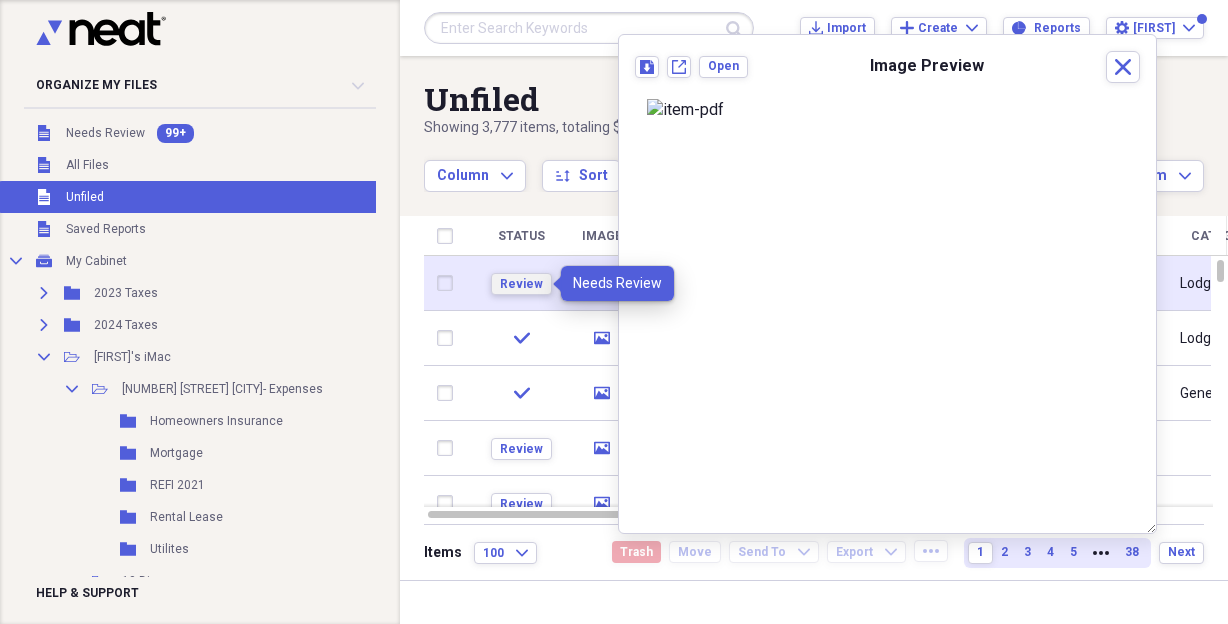 click on "Review" at bounding box center [521, 284] 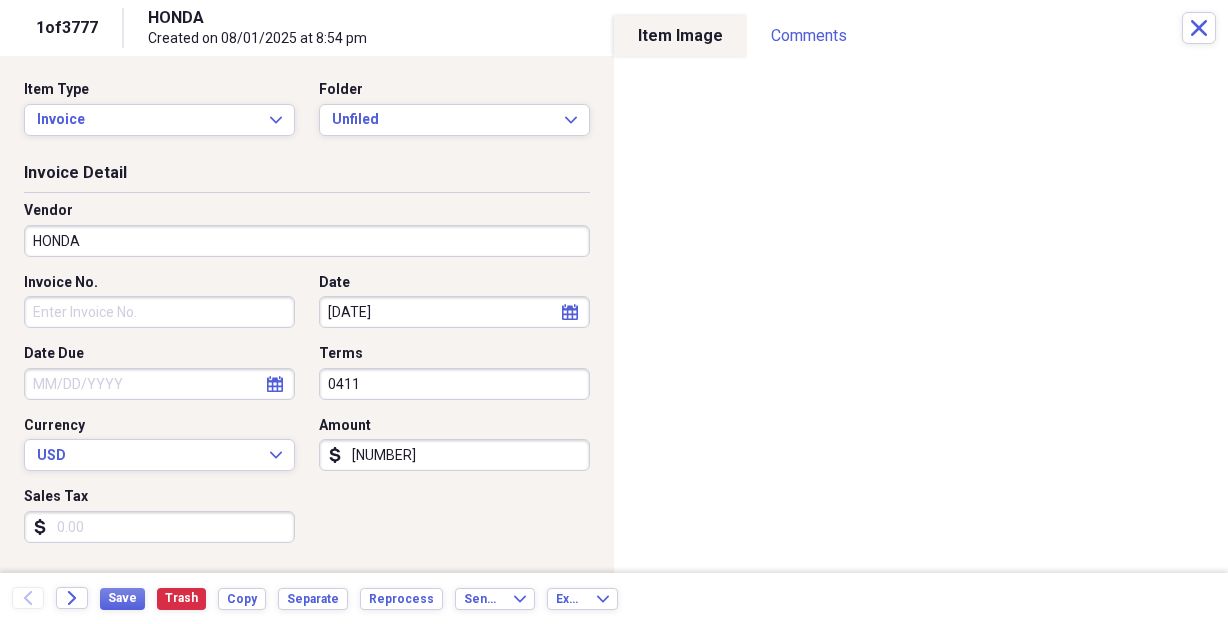 click on "HONDA" at bounding box center [307, 241] 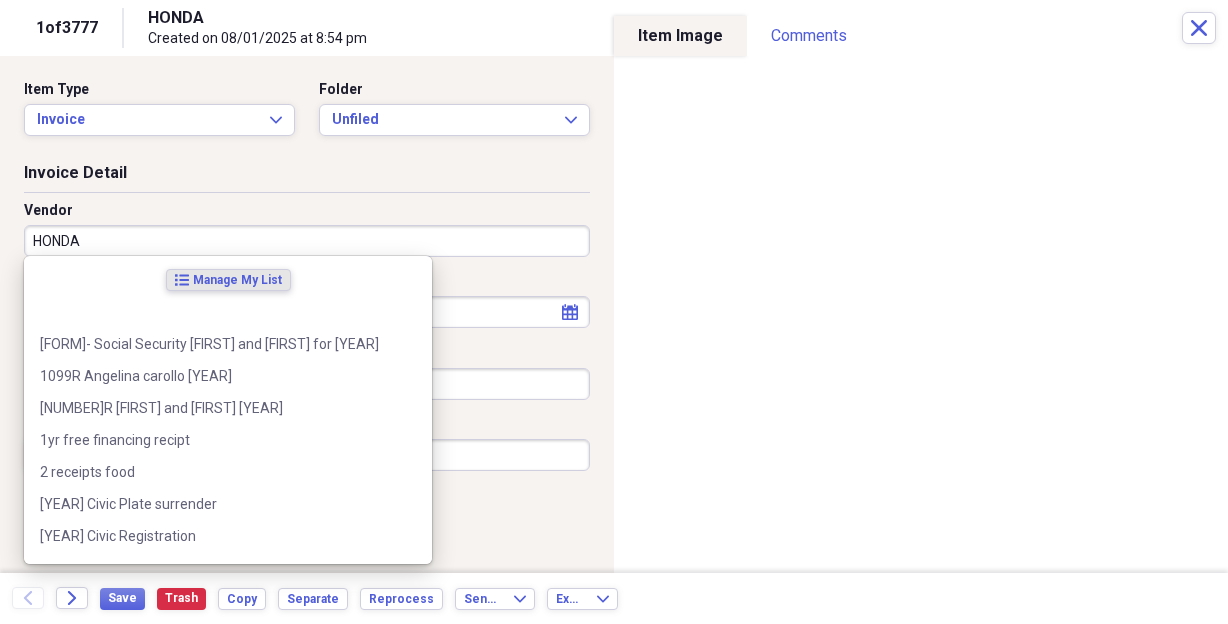 click on "HONDA" at bounding box center [307, 241] 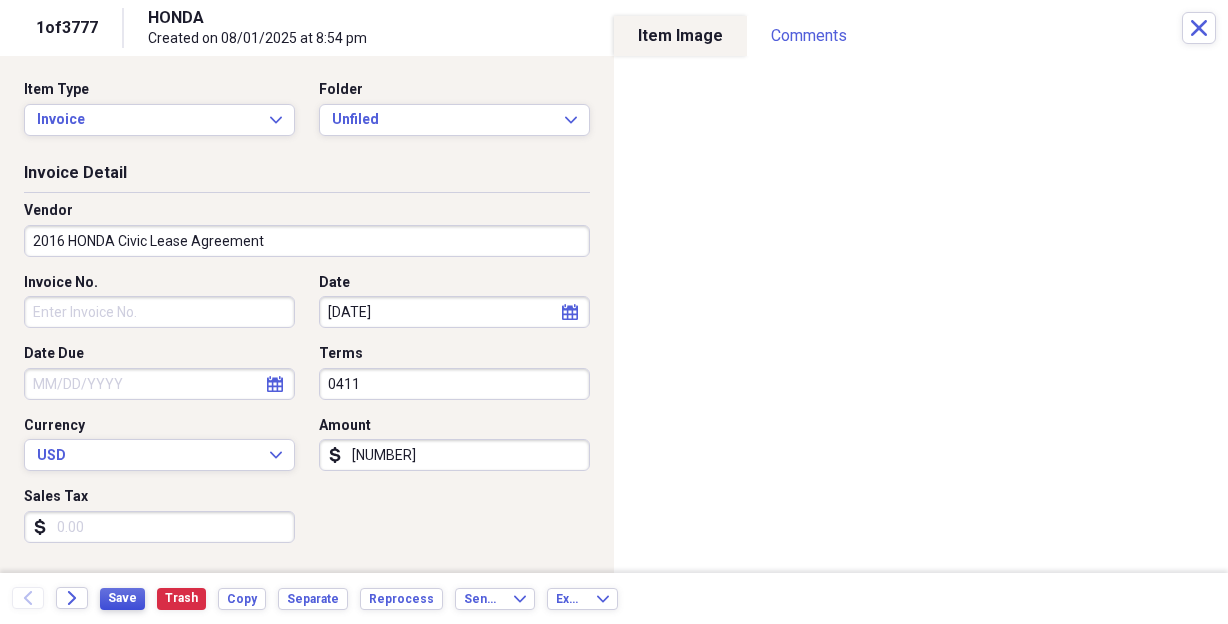 type on "2016 HONDA Civic Lease Agreement" 